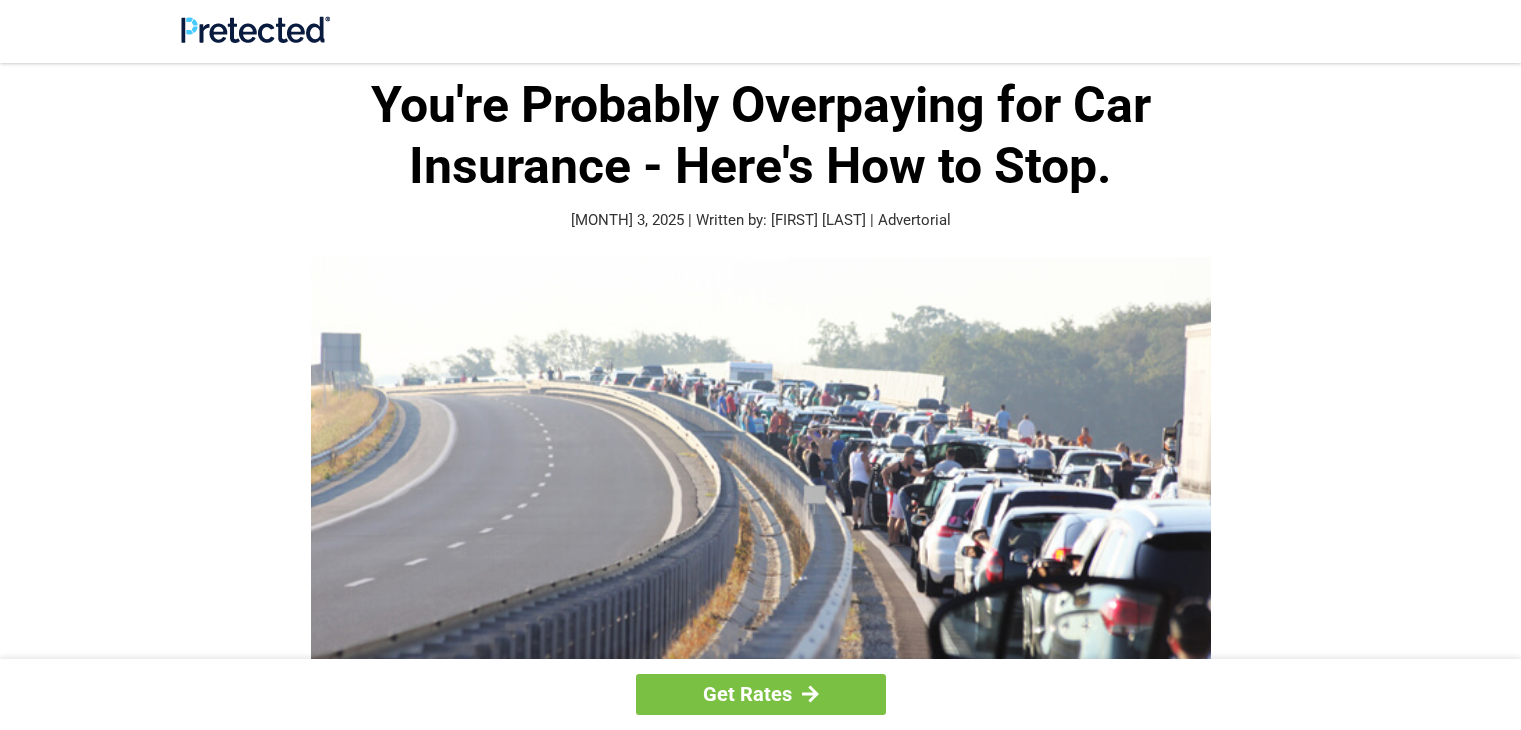 scroll, scrollTop: 0, scrollLeft: 0, axis: both 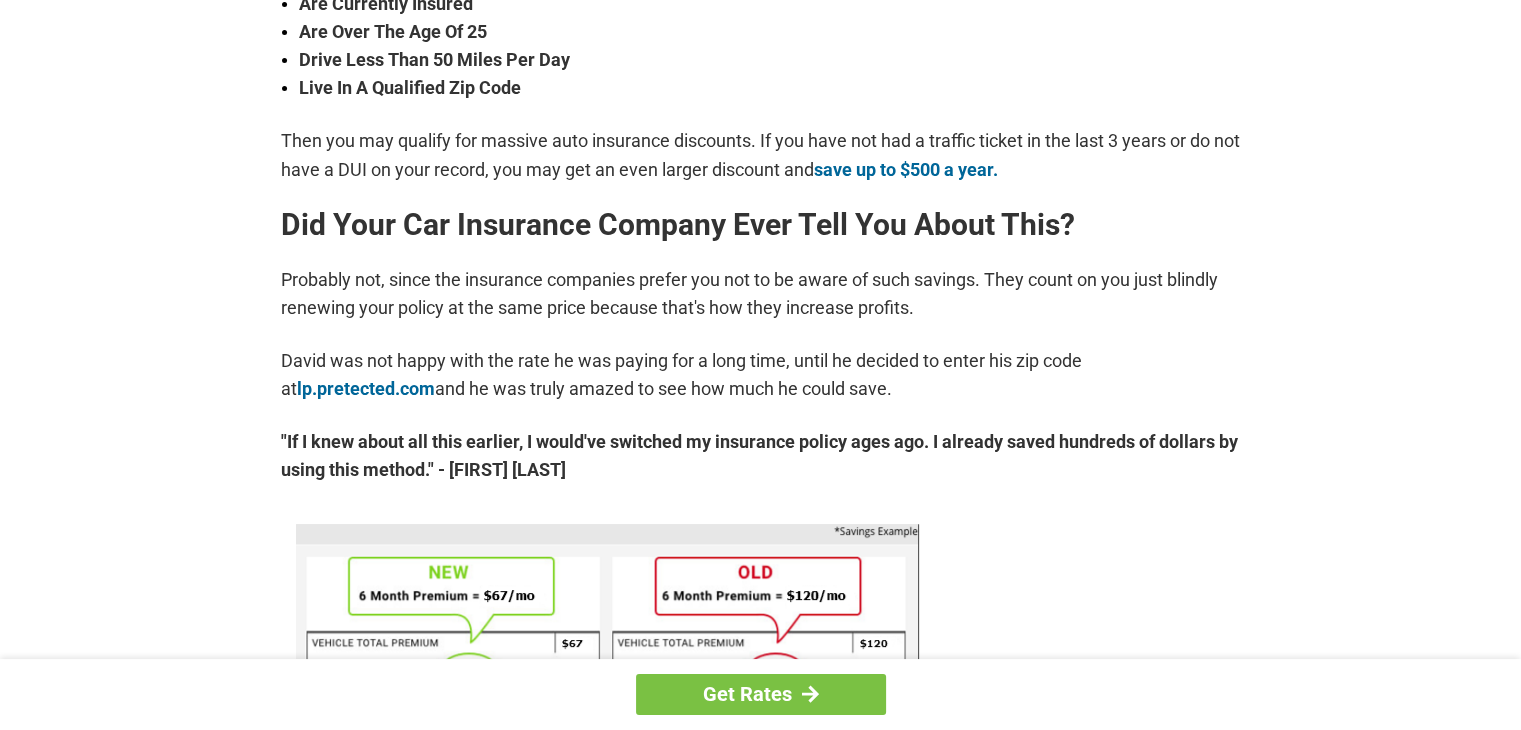 click on "Get Rates
You're Probably Overpaying for Car Insurance - Here's How to Stop.
August 3, 2025 | Written by: Matthew K.Jones  |  Advertorial
Here is the 1 simple truth according to experts:
If You:
Are Currently Insured
Are Over The Age Of 25
Drive Less Than 50 Miles Per Day
Live In A Qualified Zip Code
Then you may qualify for massive auto insurance discounts. If you have not had a traffic ticket in the last 3 years or do not have a DUI on your record, you may get an even larger discount and  save up to $500 a year.
Did Your Car Insurance Company Ever Tell You About This?
Probably not, since the insurance companies prefer you not to be aware of such savings. They count on you just blindly renewing your policy at the same price because that's how they increase profits.
lp.pretected.com  and he was truly amazed to see how much he could save." at bounding box center (760, 826) 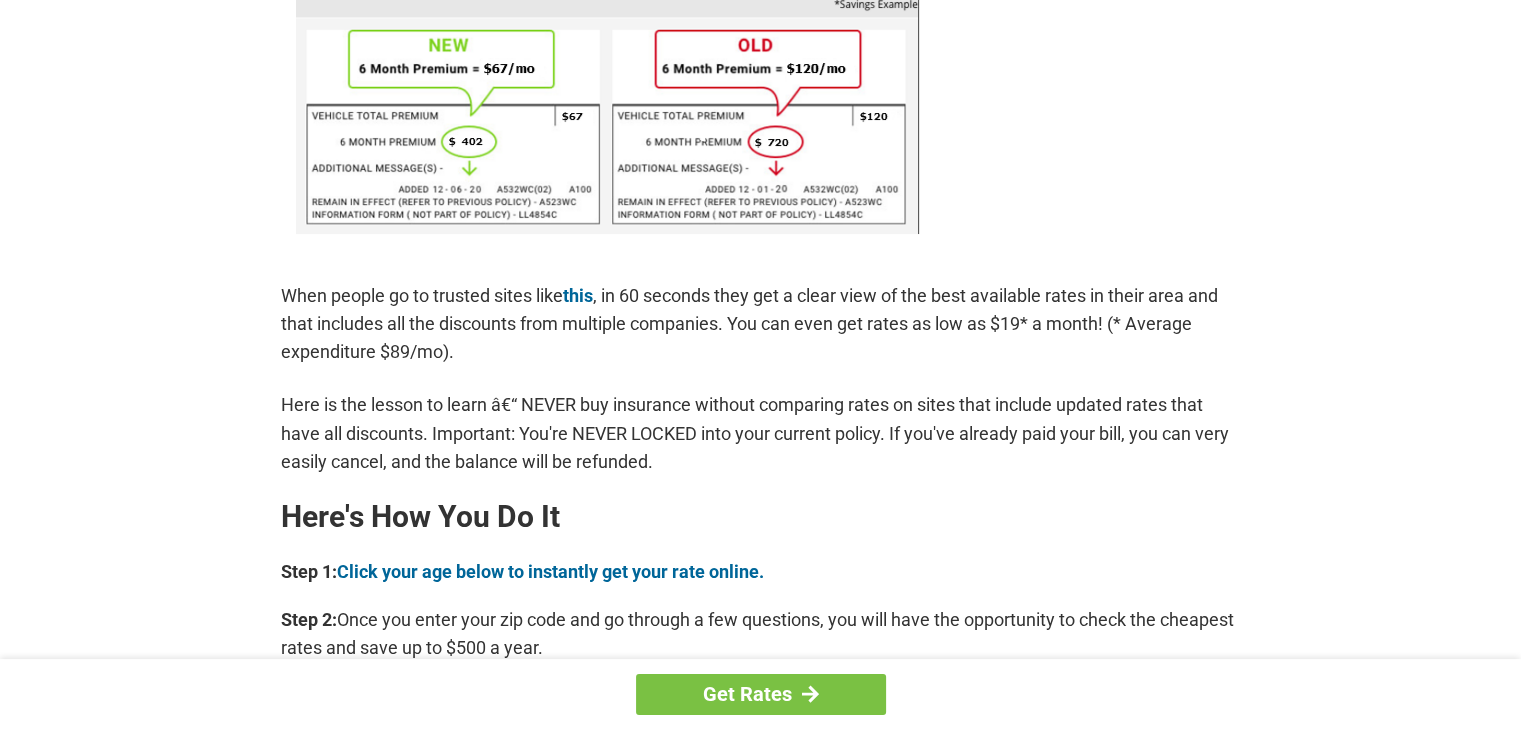 scroll, scrollTop: 1390, scrollLeft: 0, axis: vertical 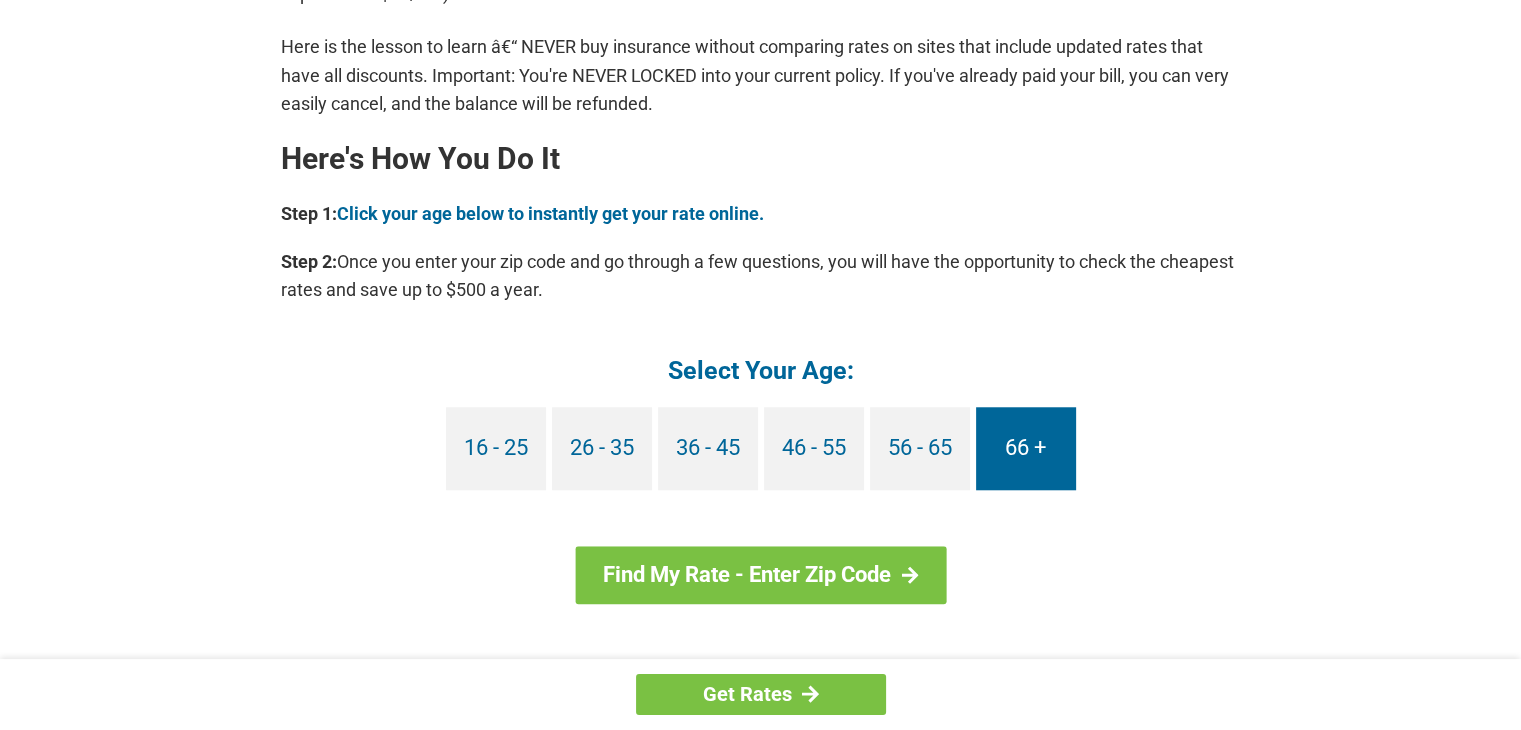 click on "66 +" at bounding box center (1026, 448) 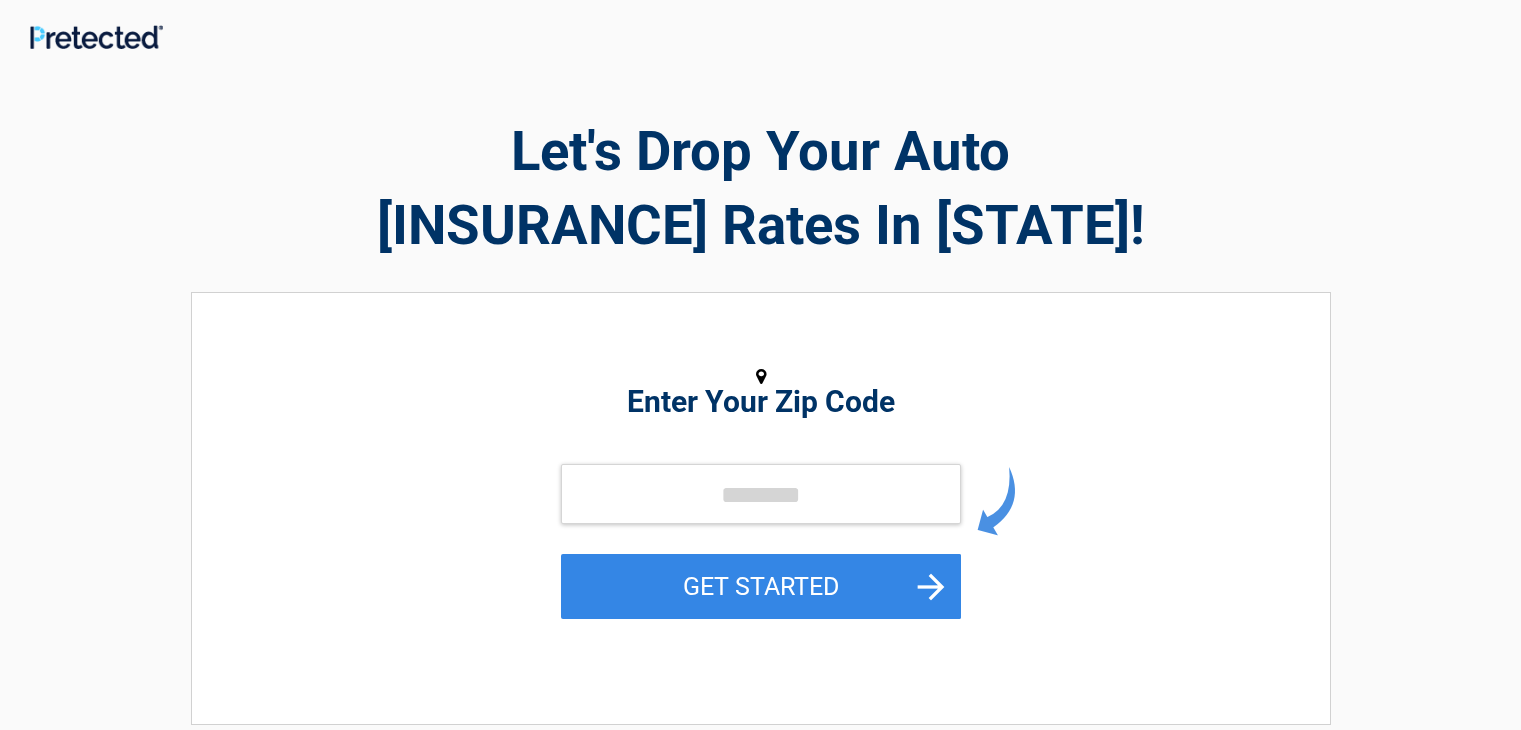 scroll, scrollTop: 0, scrollLeft: 0, axis: both 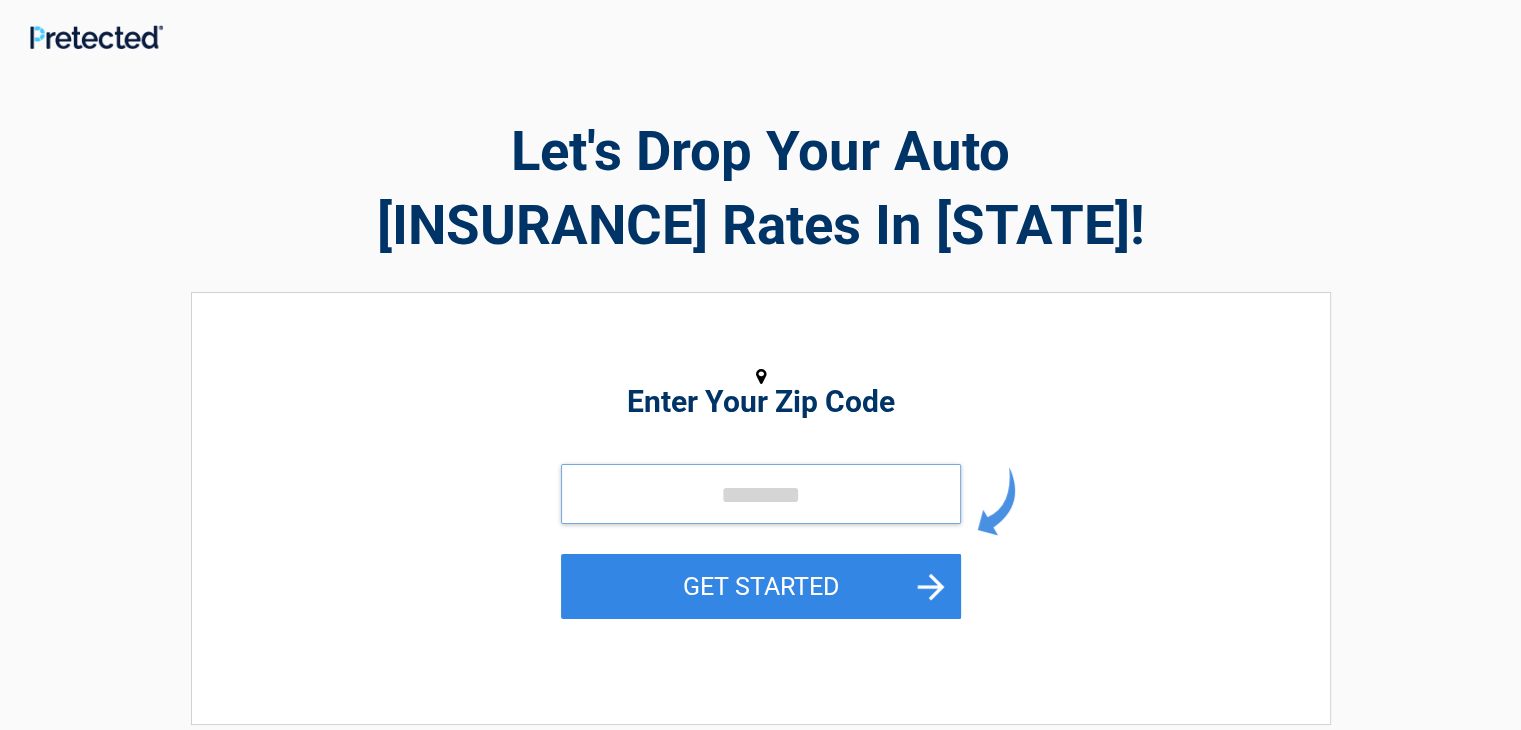 click at bounding box center (761, 494) 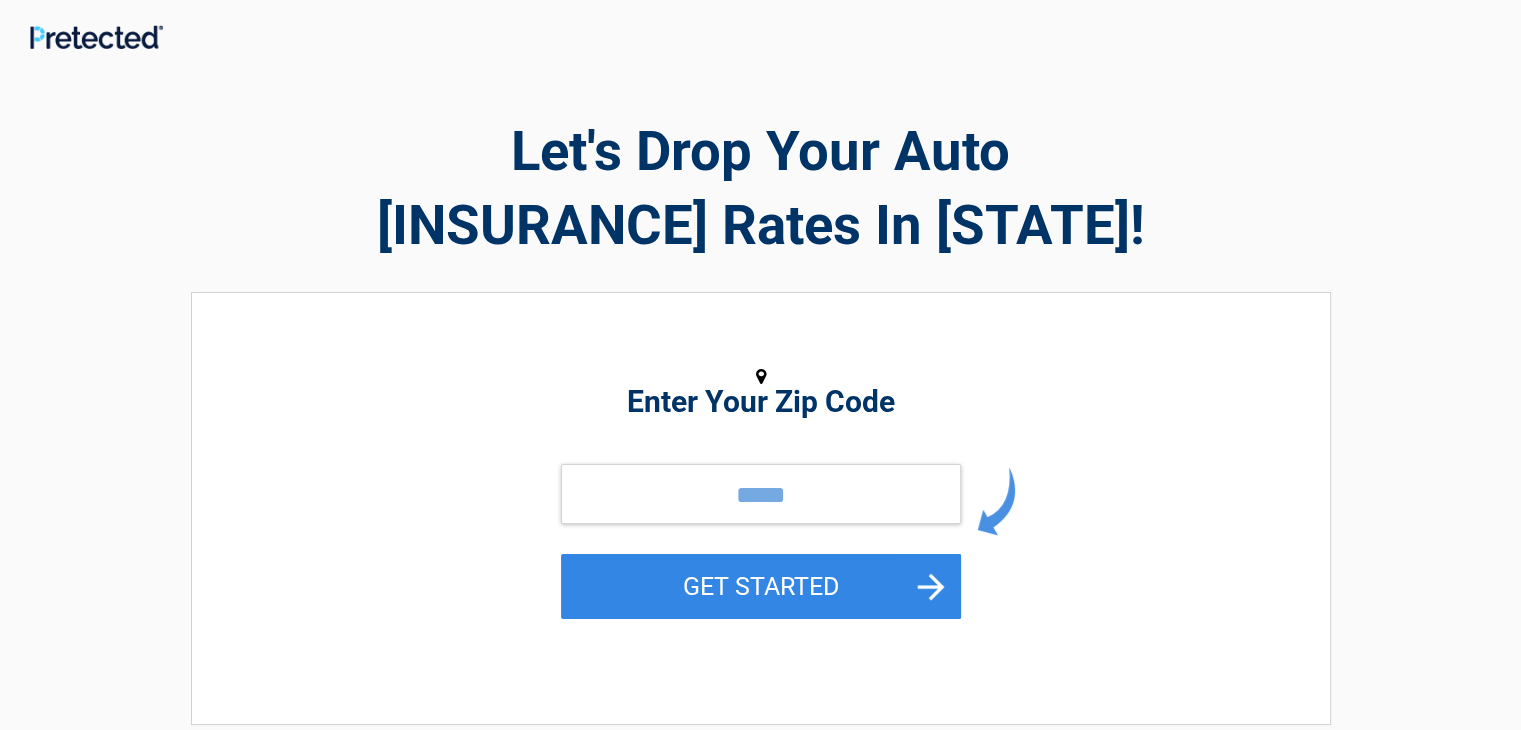 click on "GET STARTED" at bounding box center [761, 586] 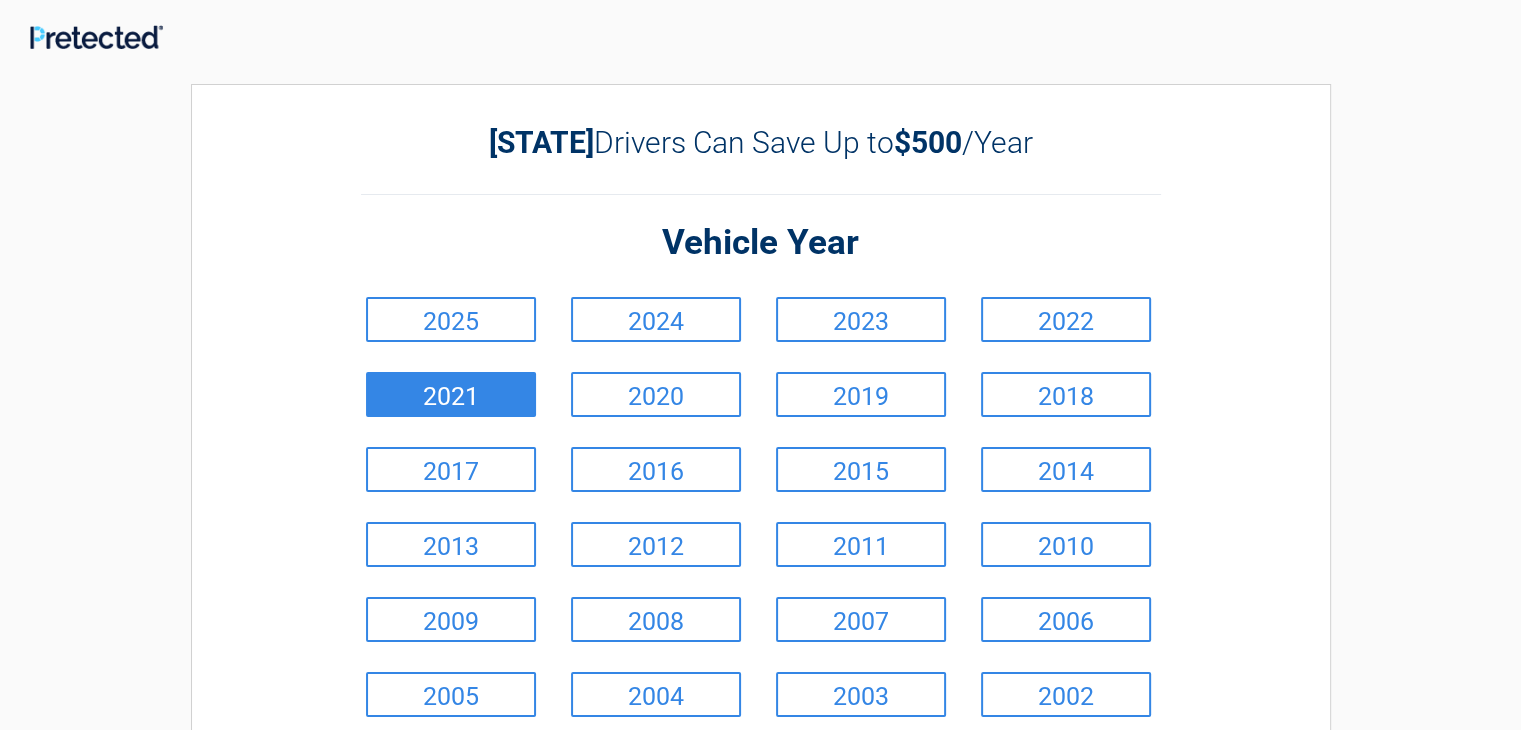click on "2021" at bounding box center [451, 394] 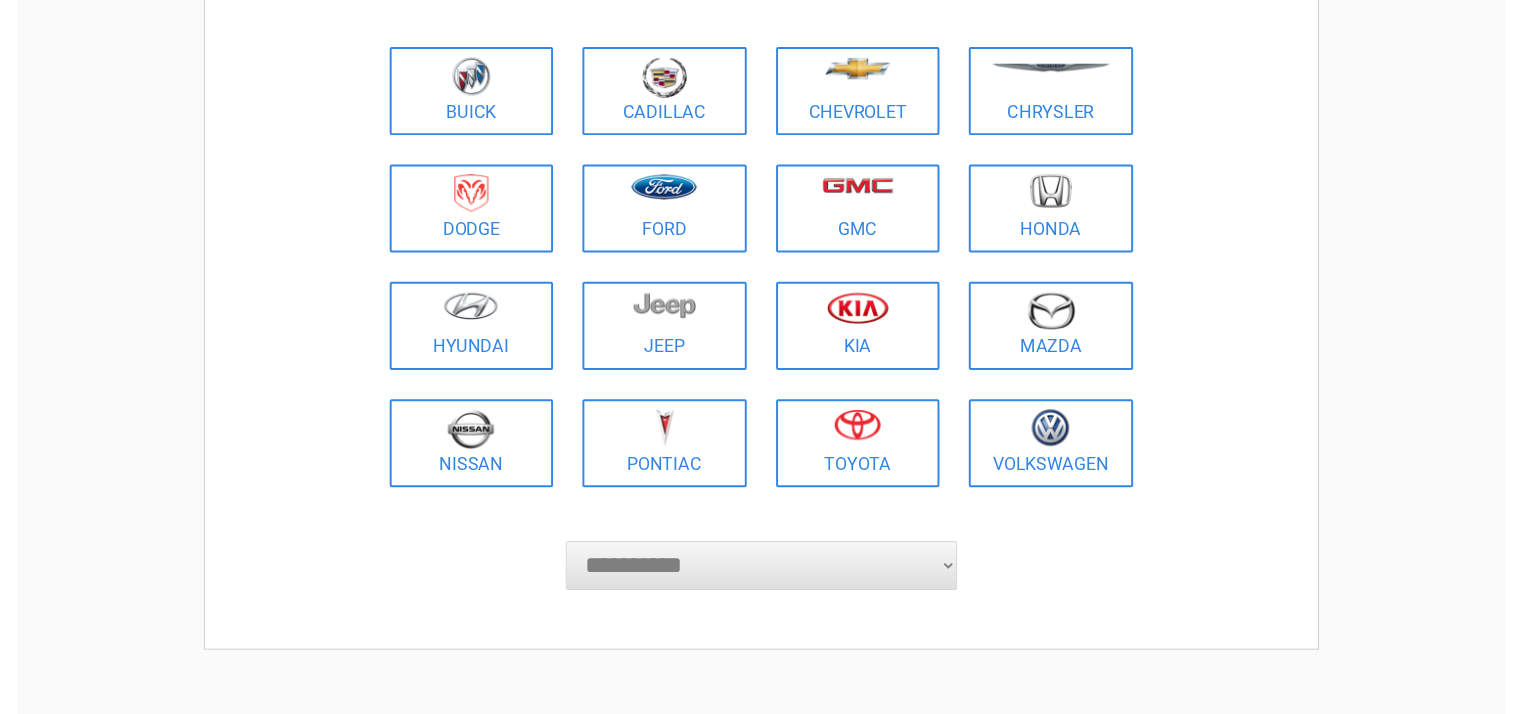 scroll, scrollTop: 225, scrollLeft: 0, axis: vertical 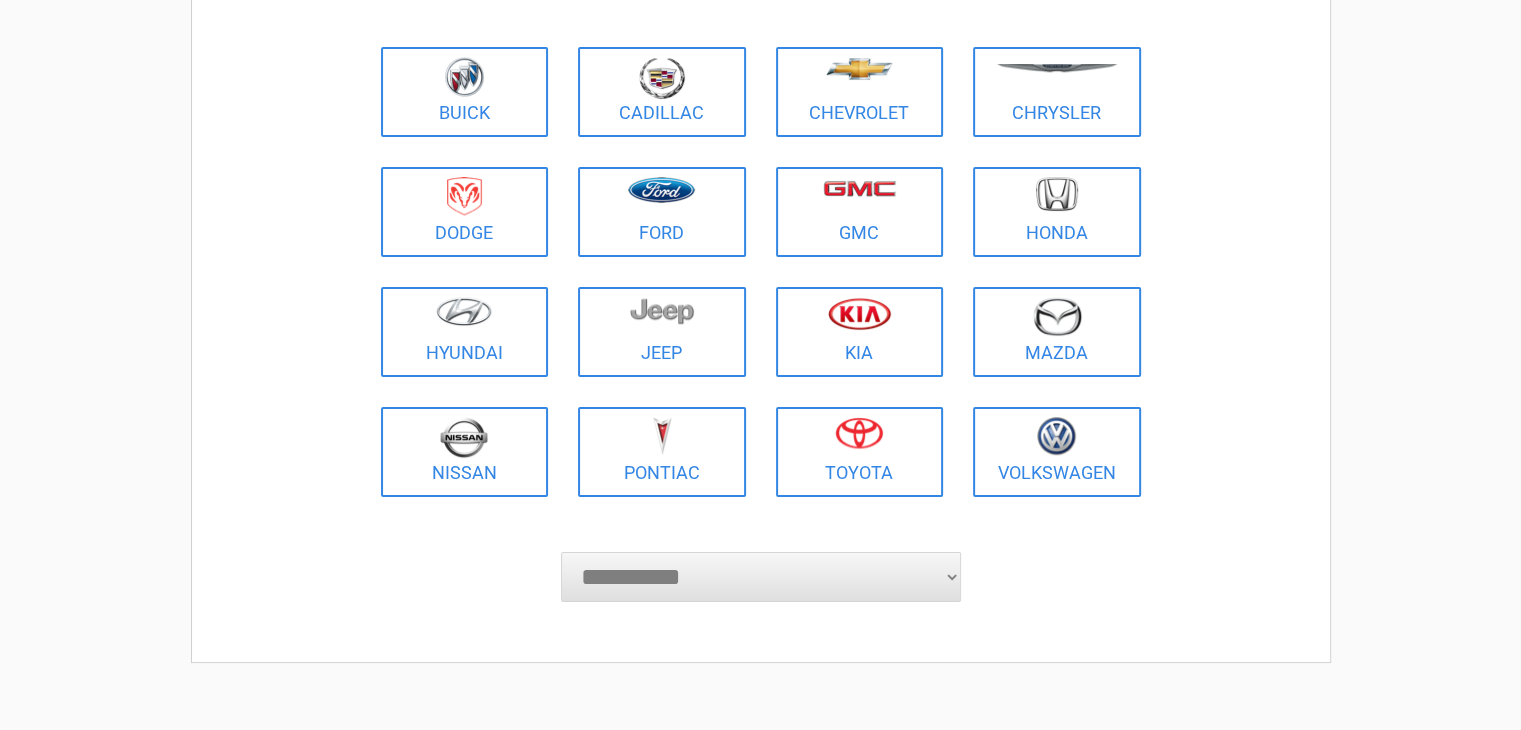 click on "**********" at bounding box center (761, 577) 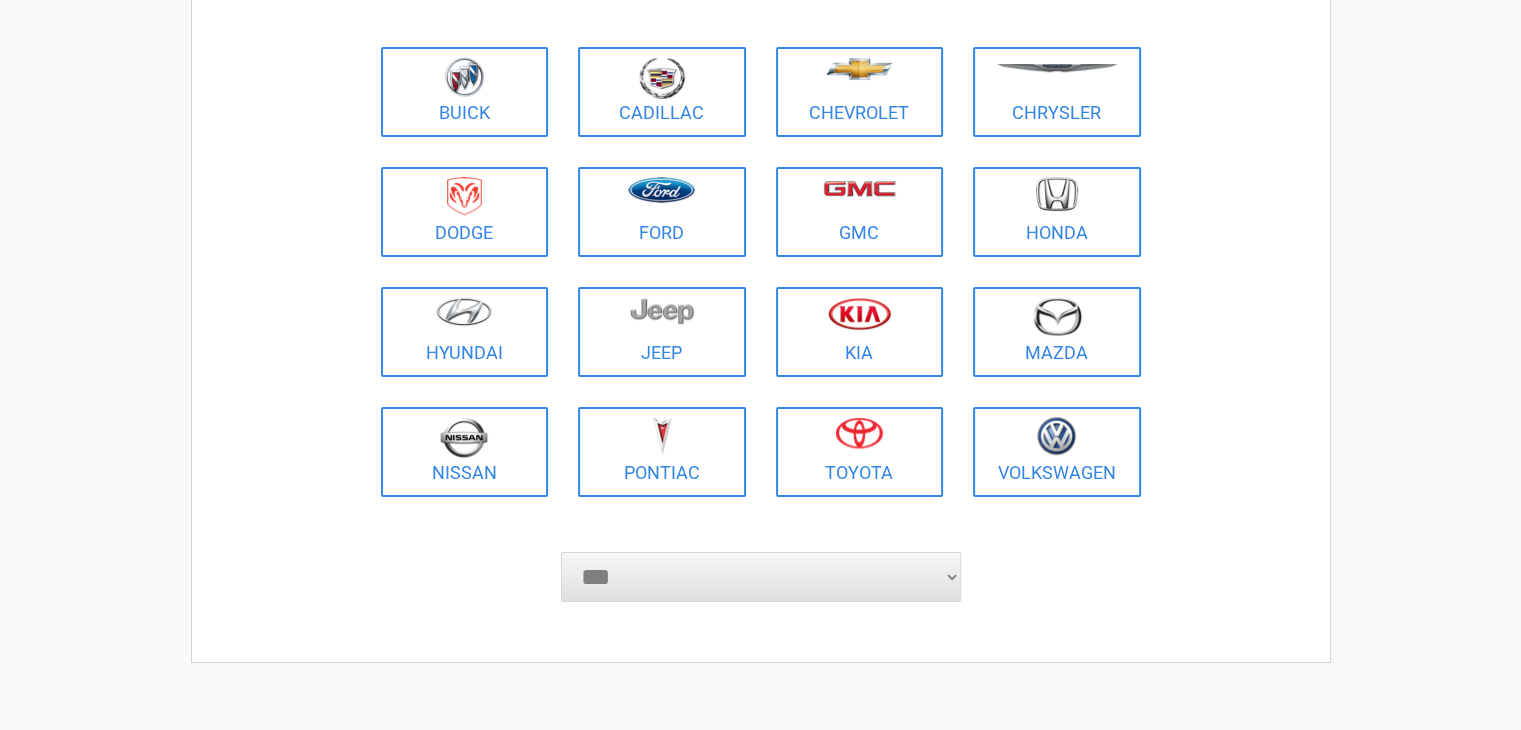 click on "**********" at bounding box center (761, 577) 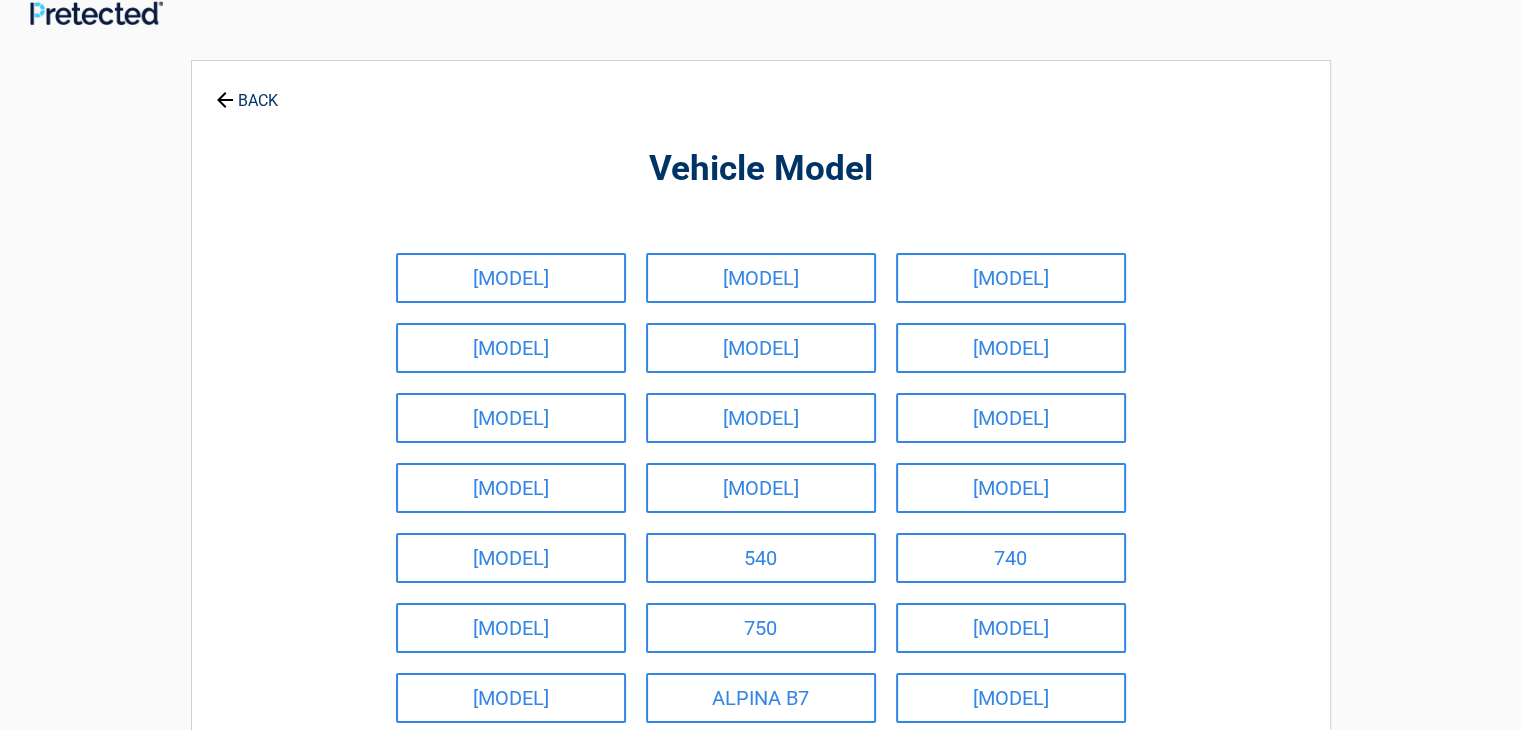 scroll, scrollTop: 0, scrollLeft: 0, axis: both 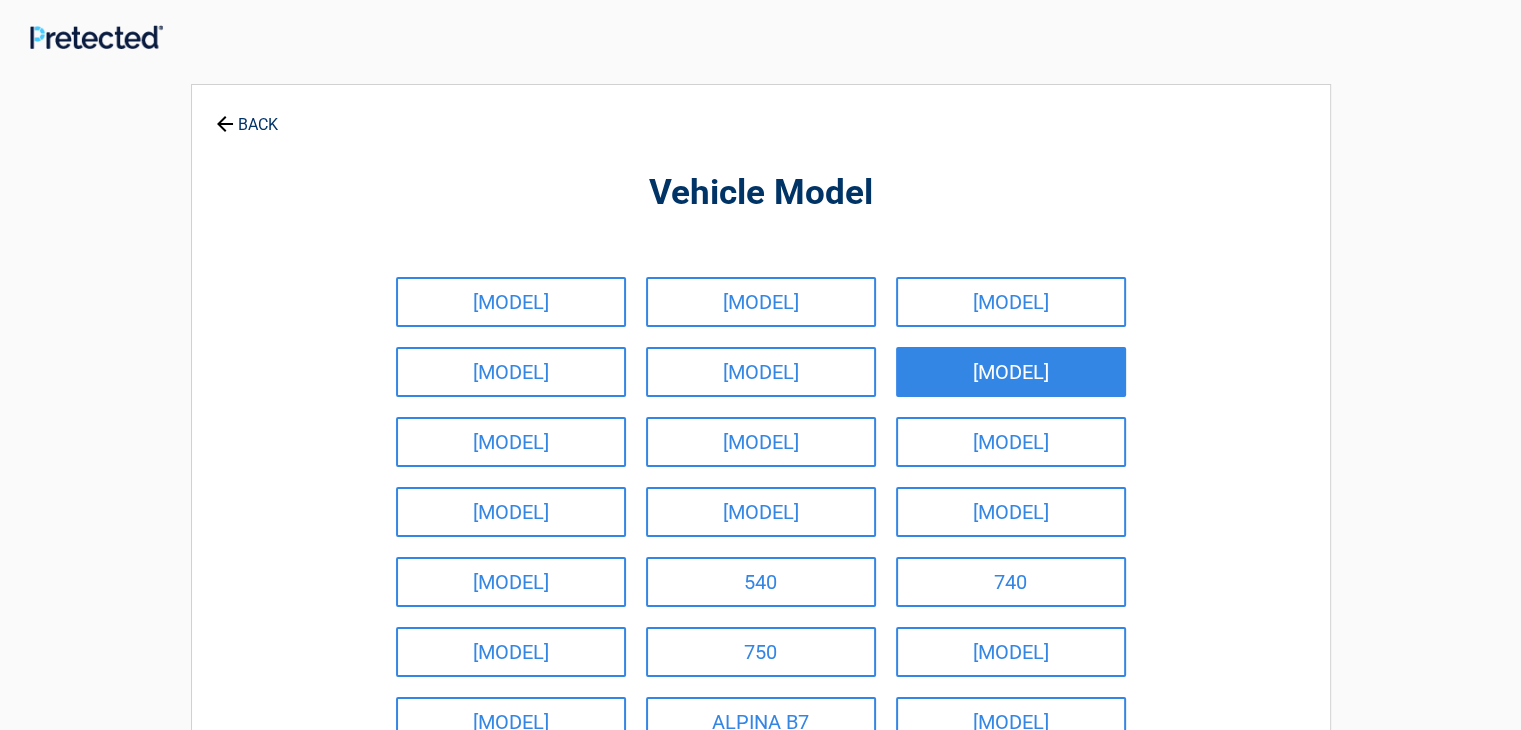 click on "330I" at bounding box center (1011, 372) 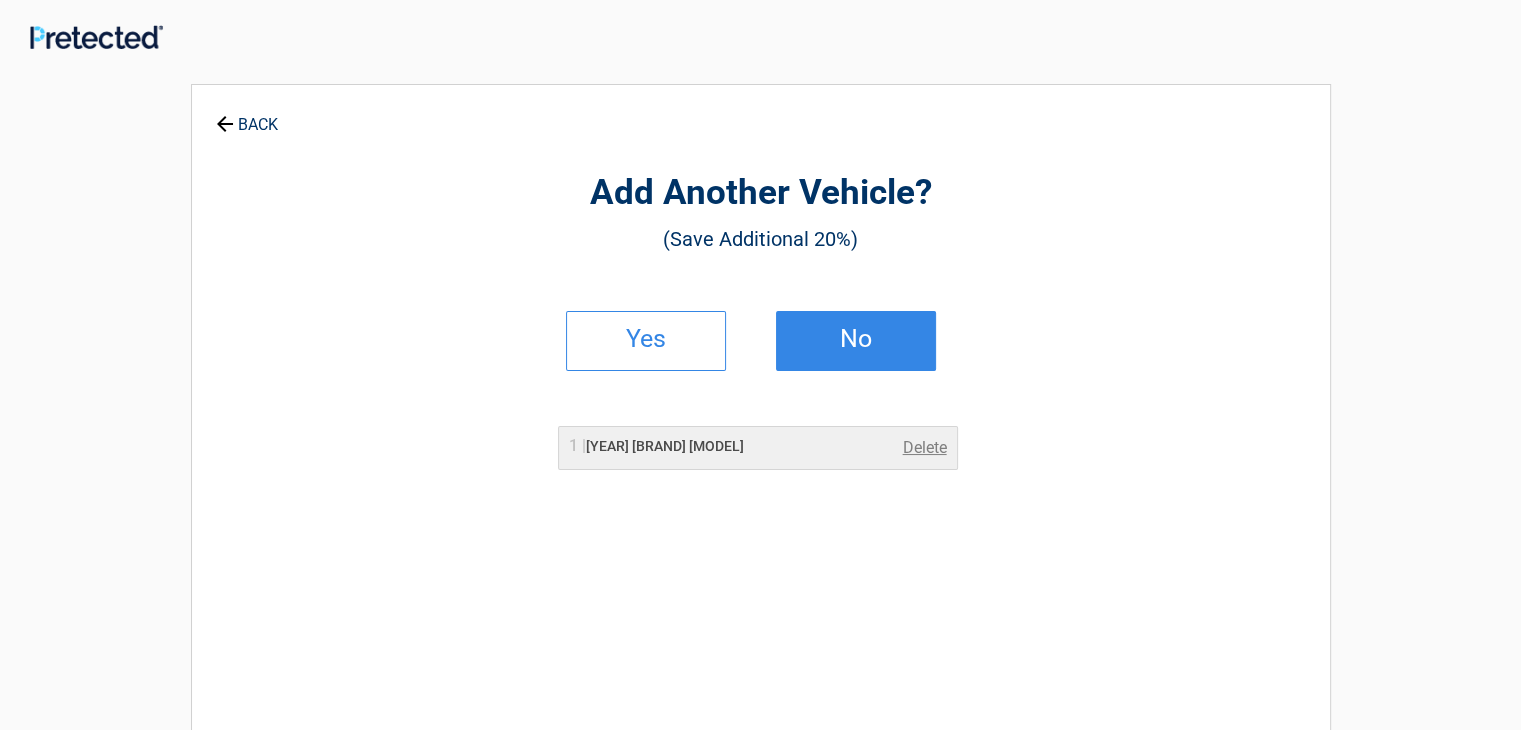click on "No" at bounding box center [856, 339] 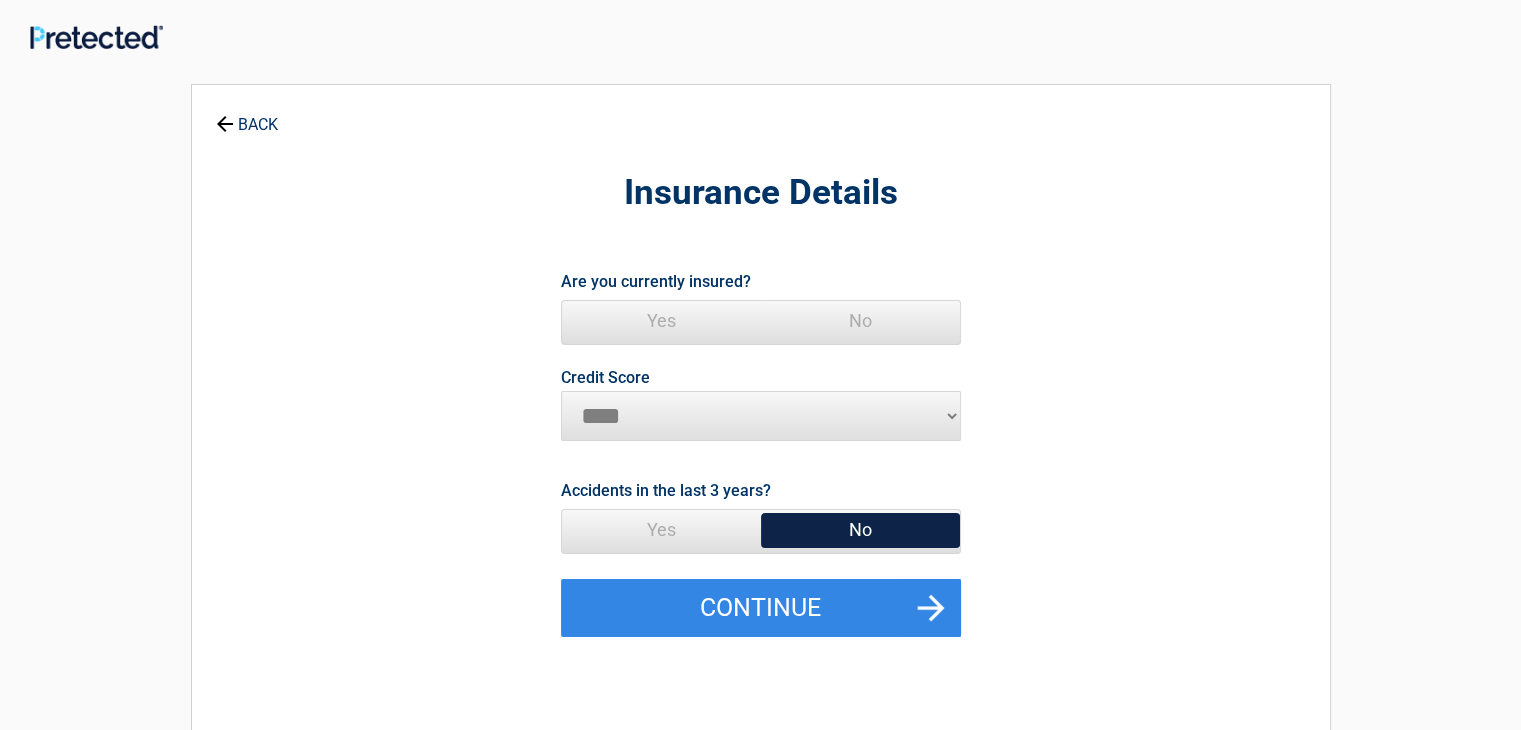 click on "Yes" at bounding box center [661, 321] 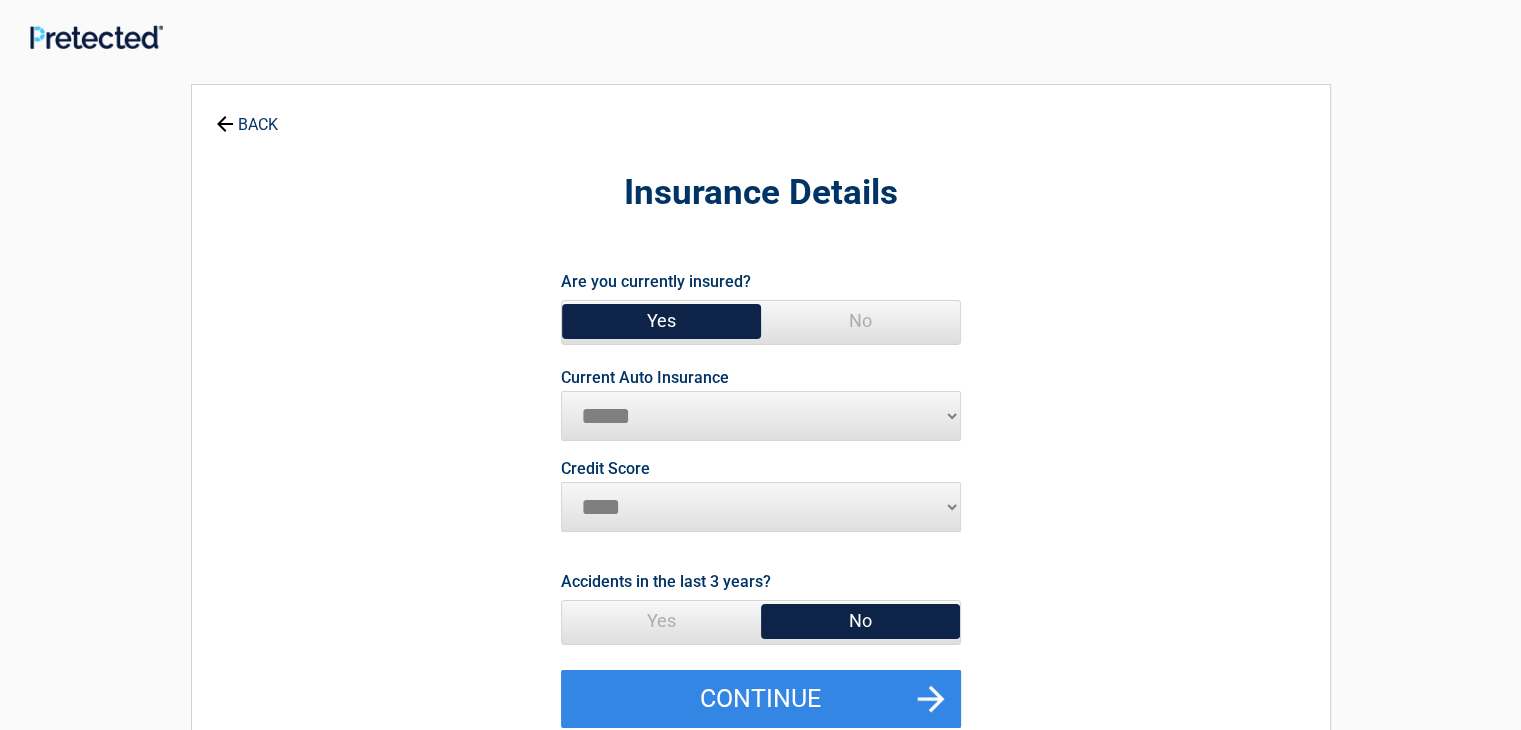 click on "**********" at bounding box center (761, 416) 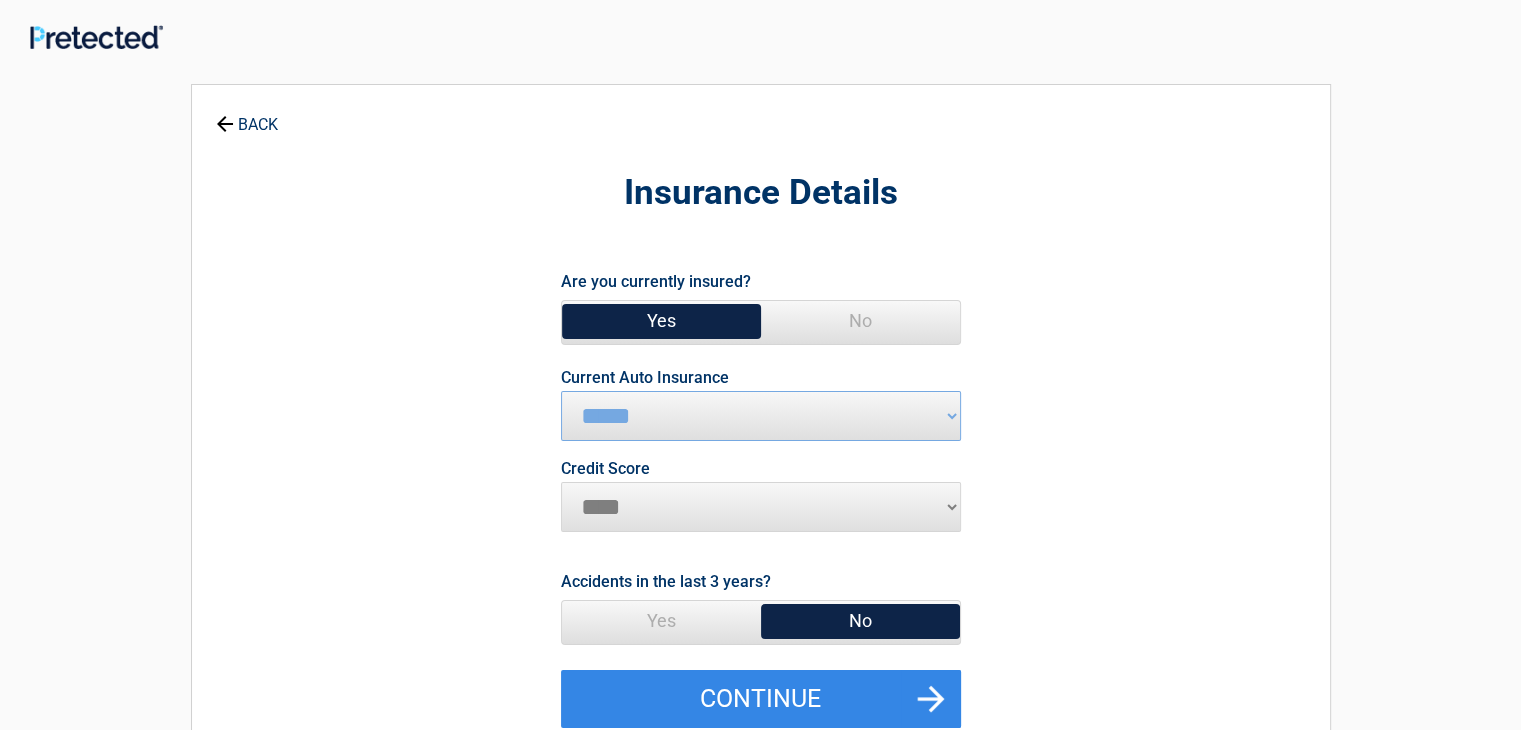 click on "*********
****
*******
****" at bounding box center [761, 507] 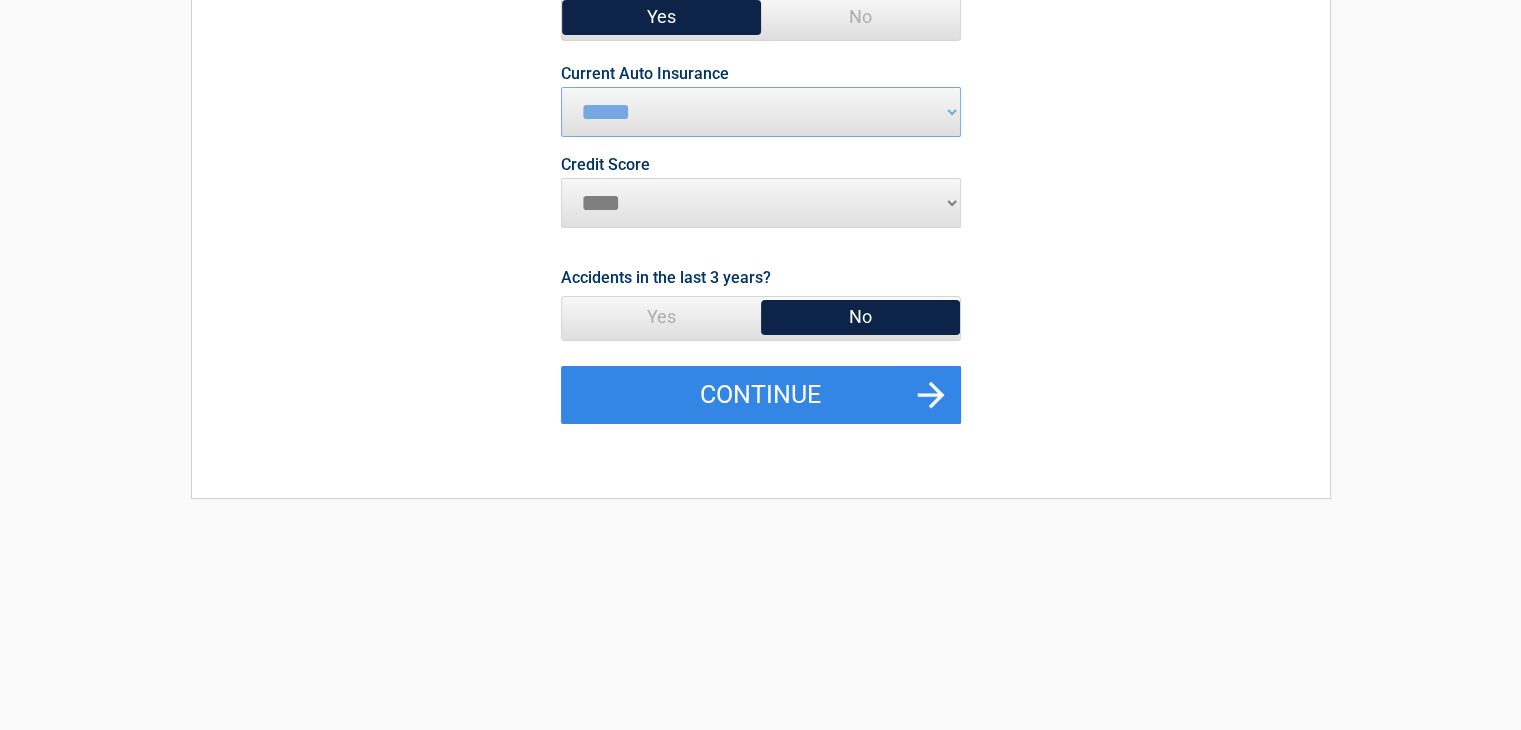 scroll, scrollTop: 300, scrollLeft: 0, axis: vertical 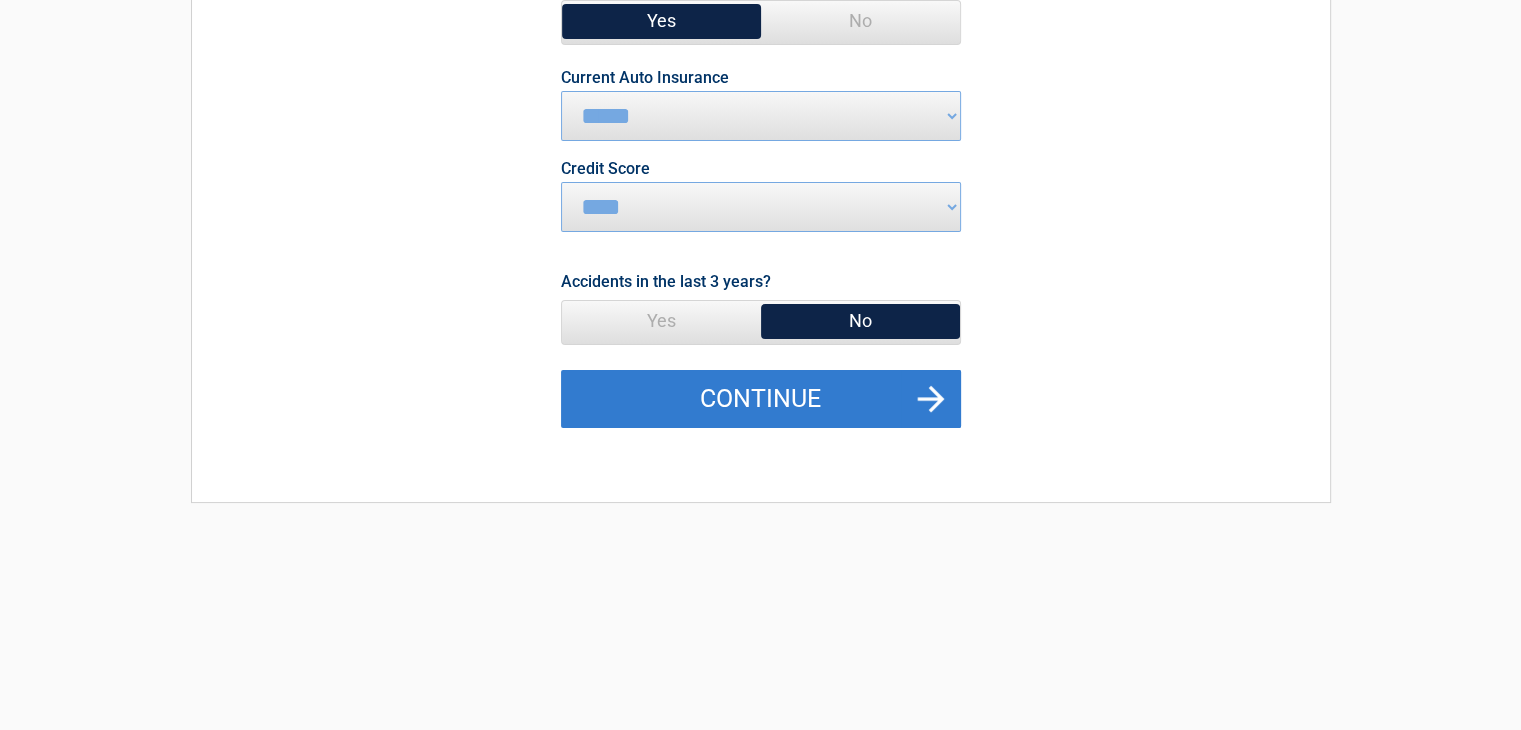 click on "Continue" at bounding box center (761, 399) 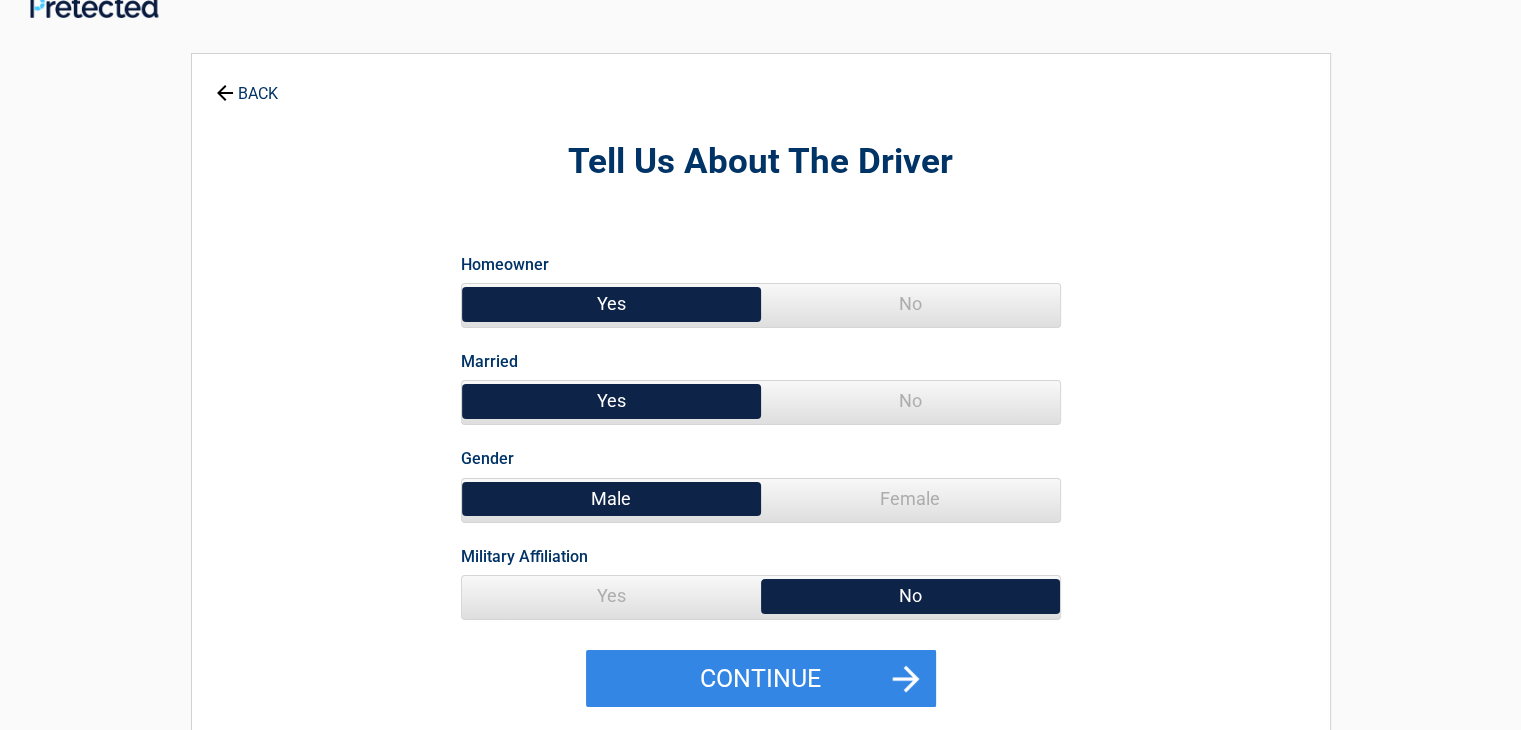 scroll, scrollTop: 0, scrollLeft: 0, axis: both 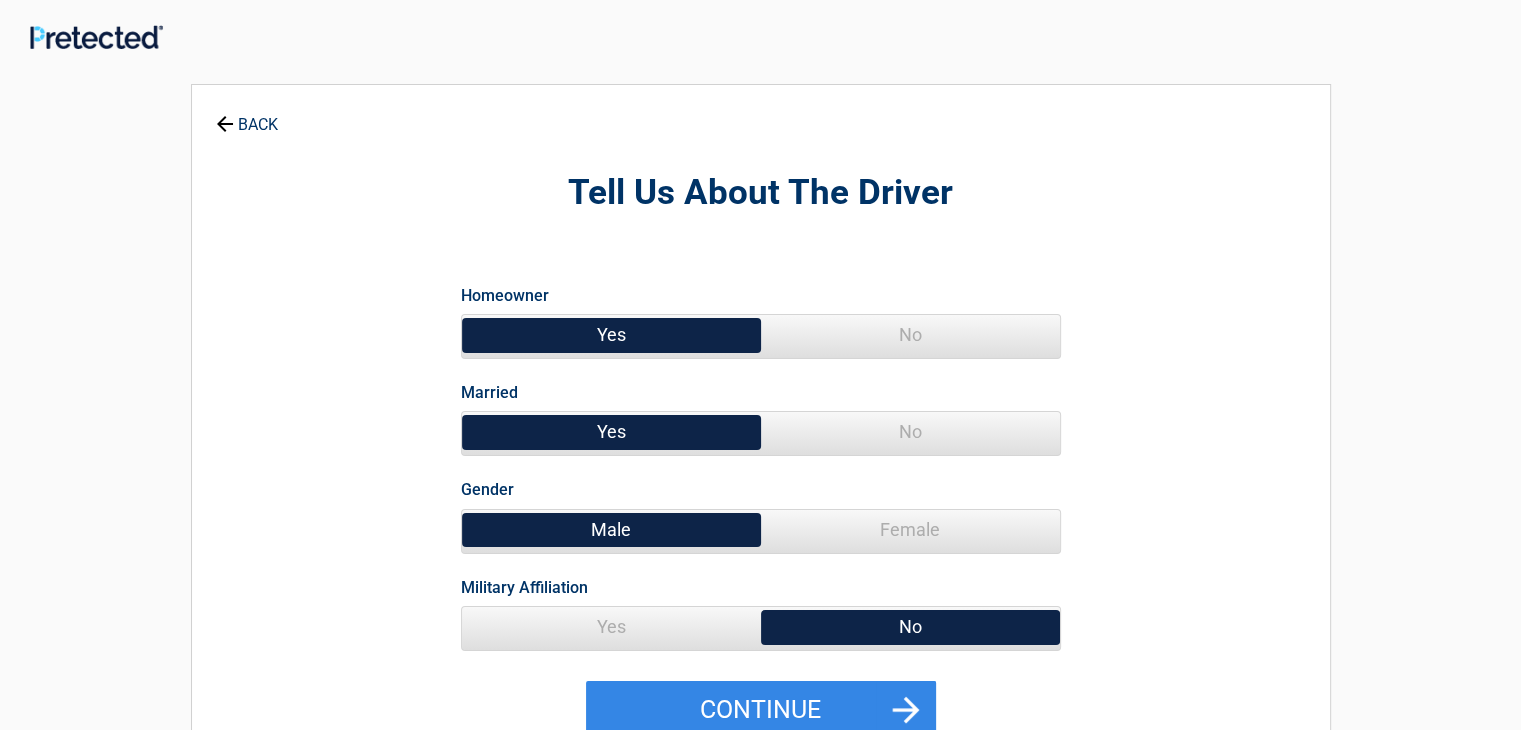click on "No" at bounding box center [910, 335] 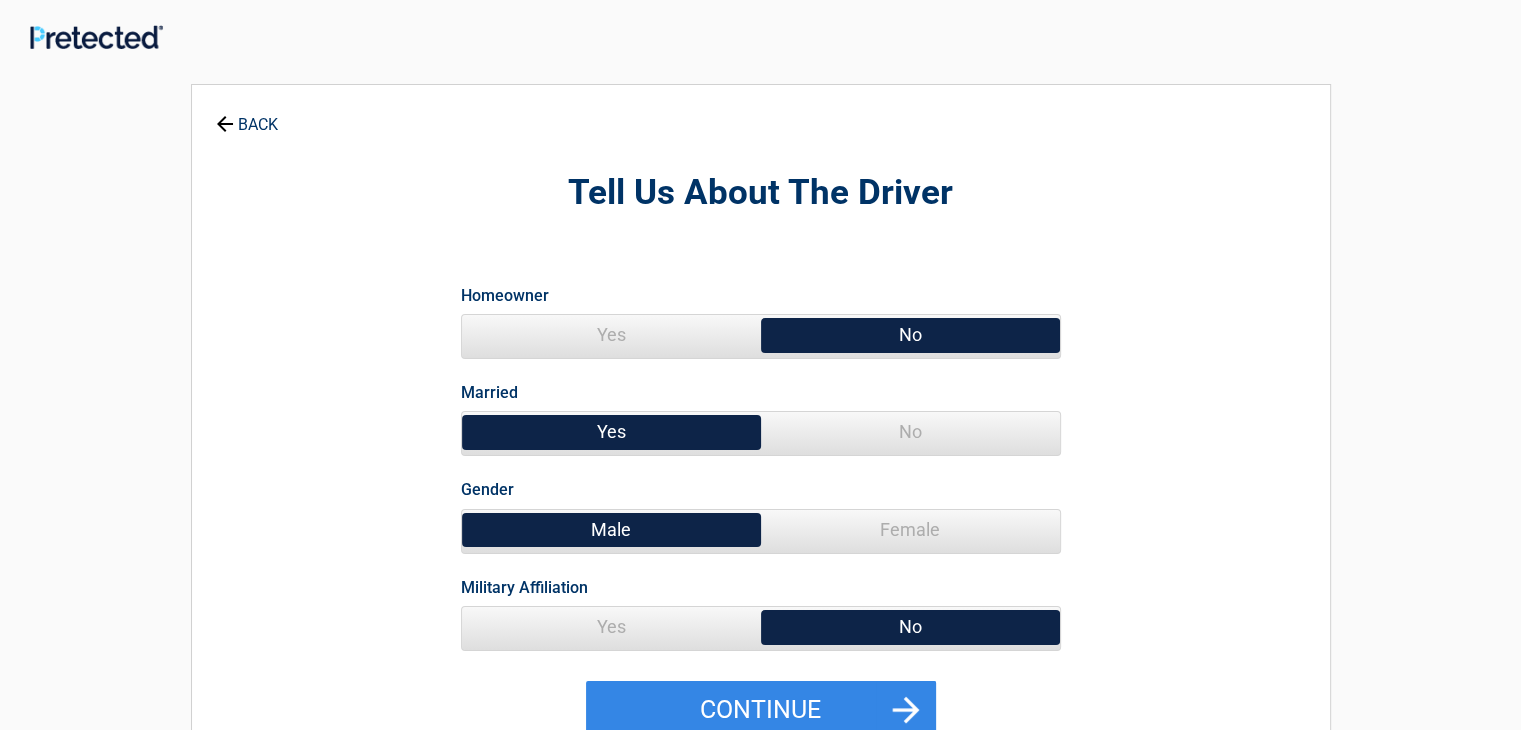 click on "No" at bounding box center [910, 432] 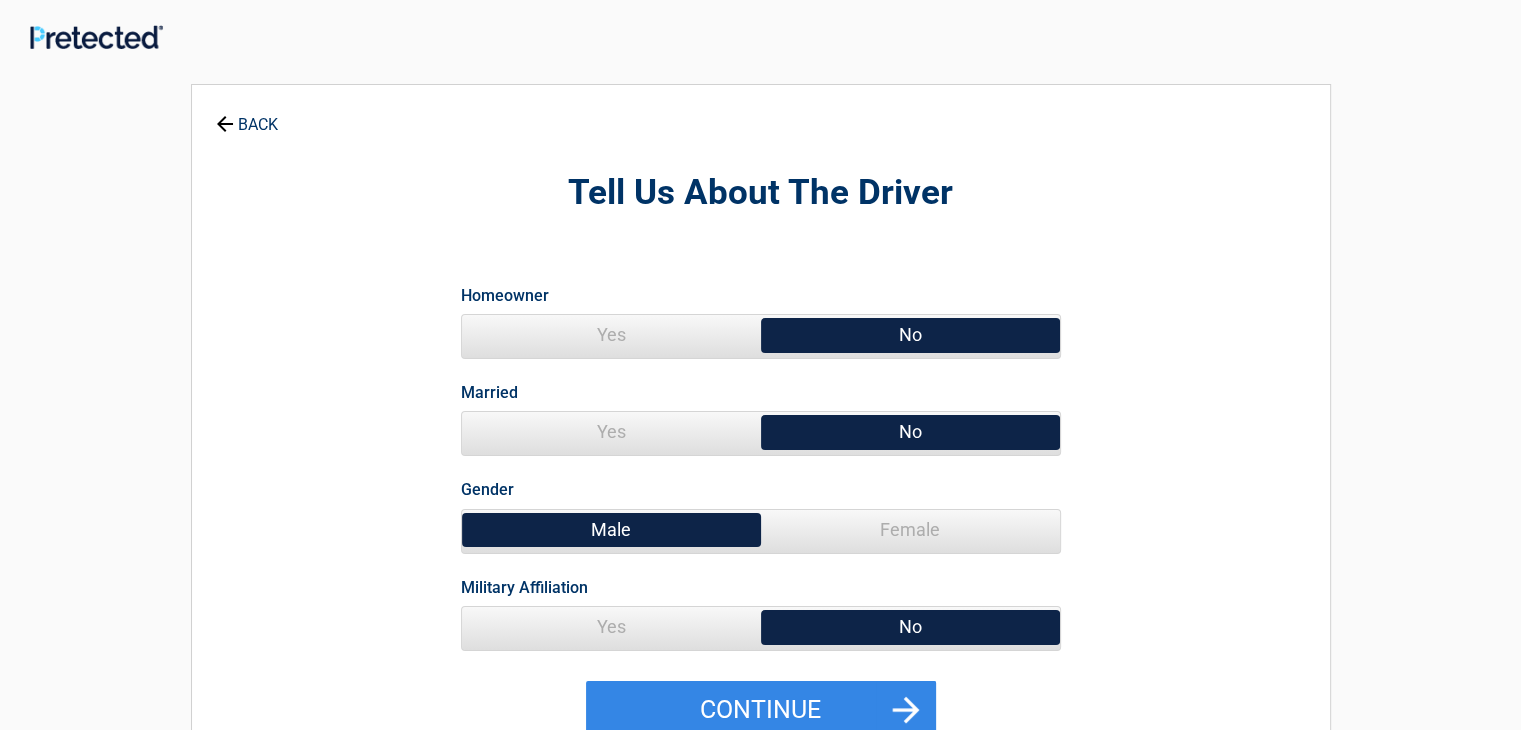 click on "Male" at bounding box center [611, 530] 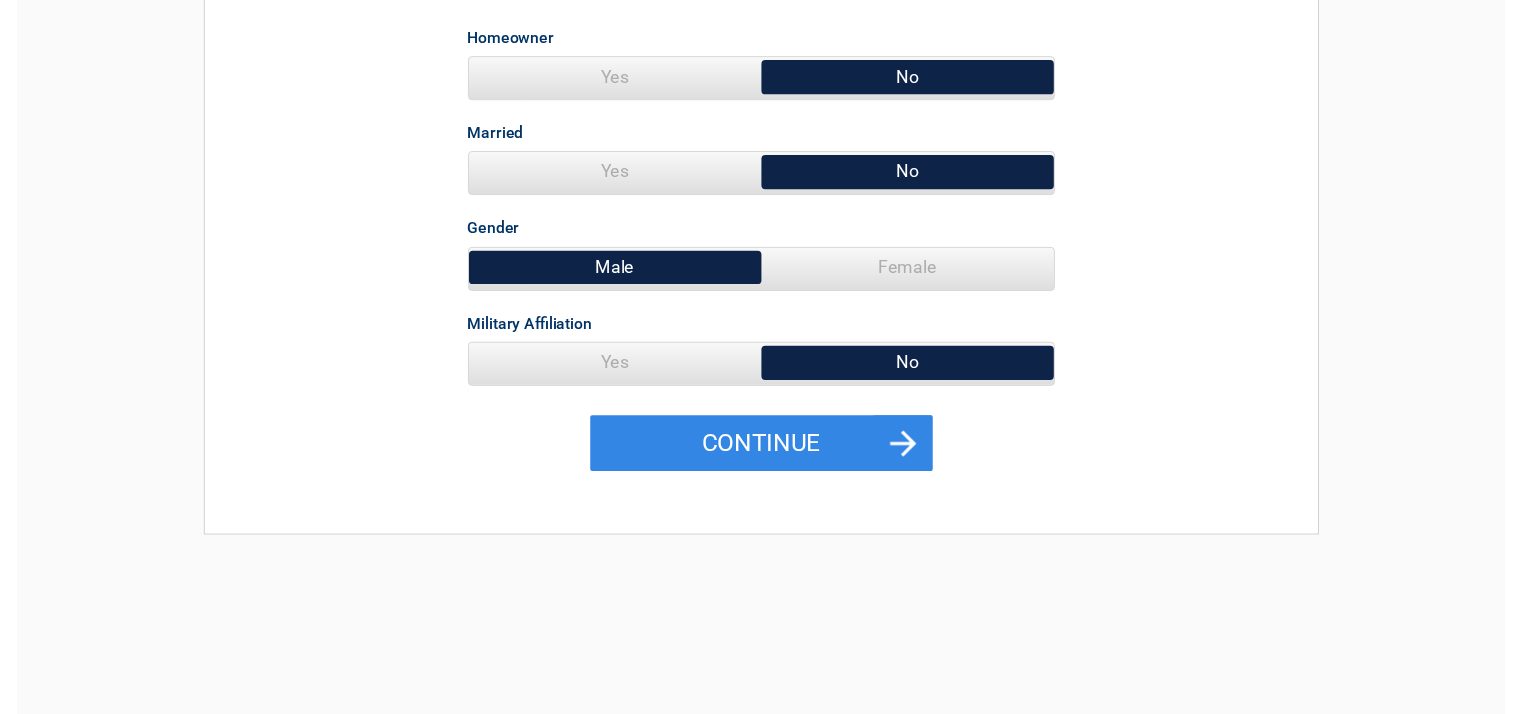 scroll, scrollTop: 260, scrollLeft: 0, axis: vertical 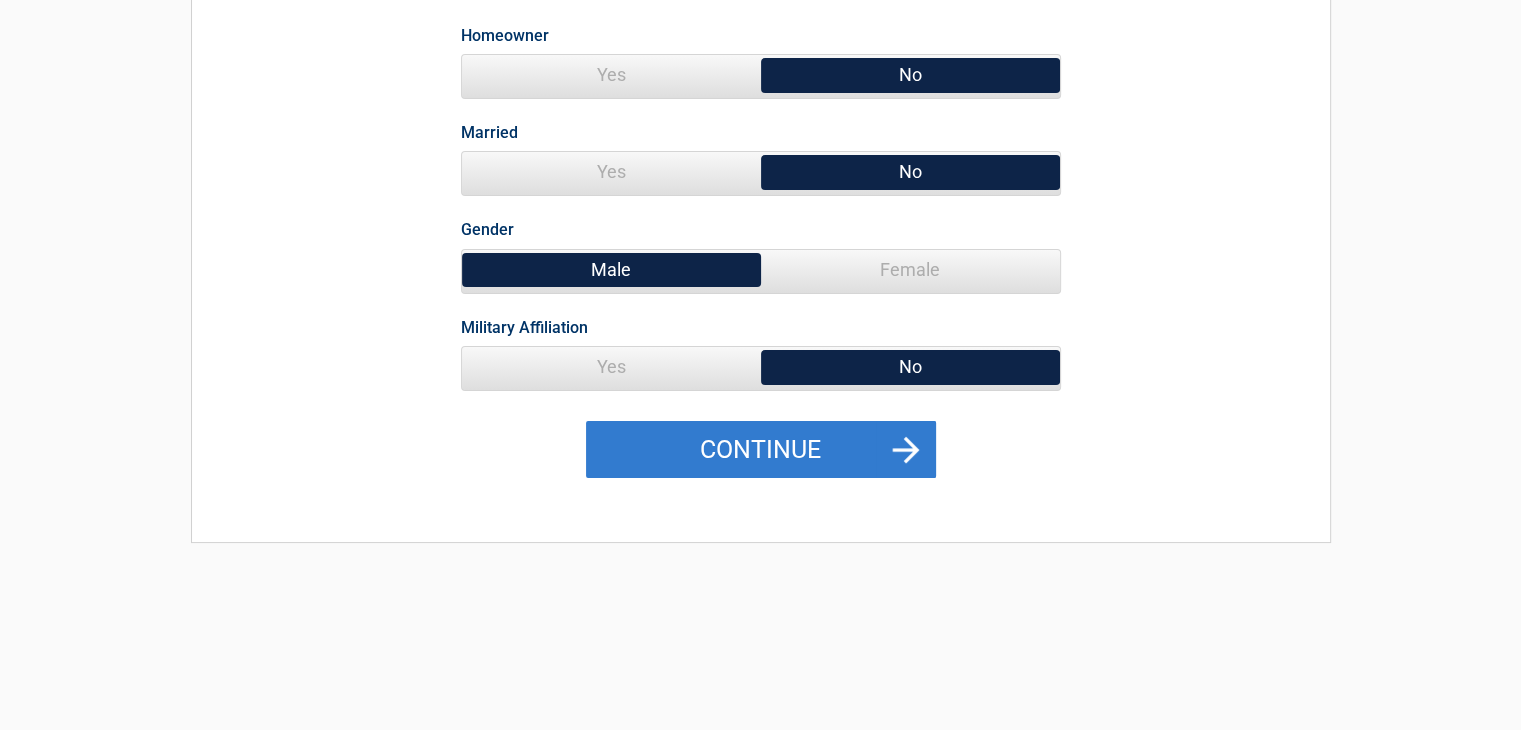 click on "Continue" at bounding box center (761, 450) 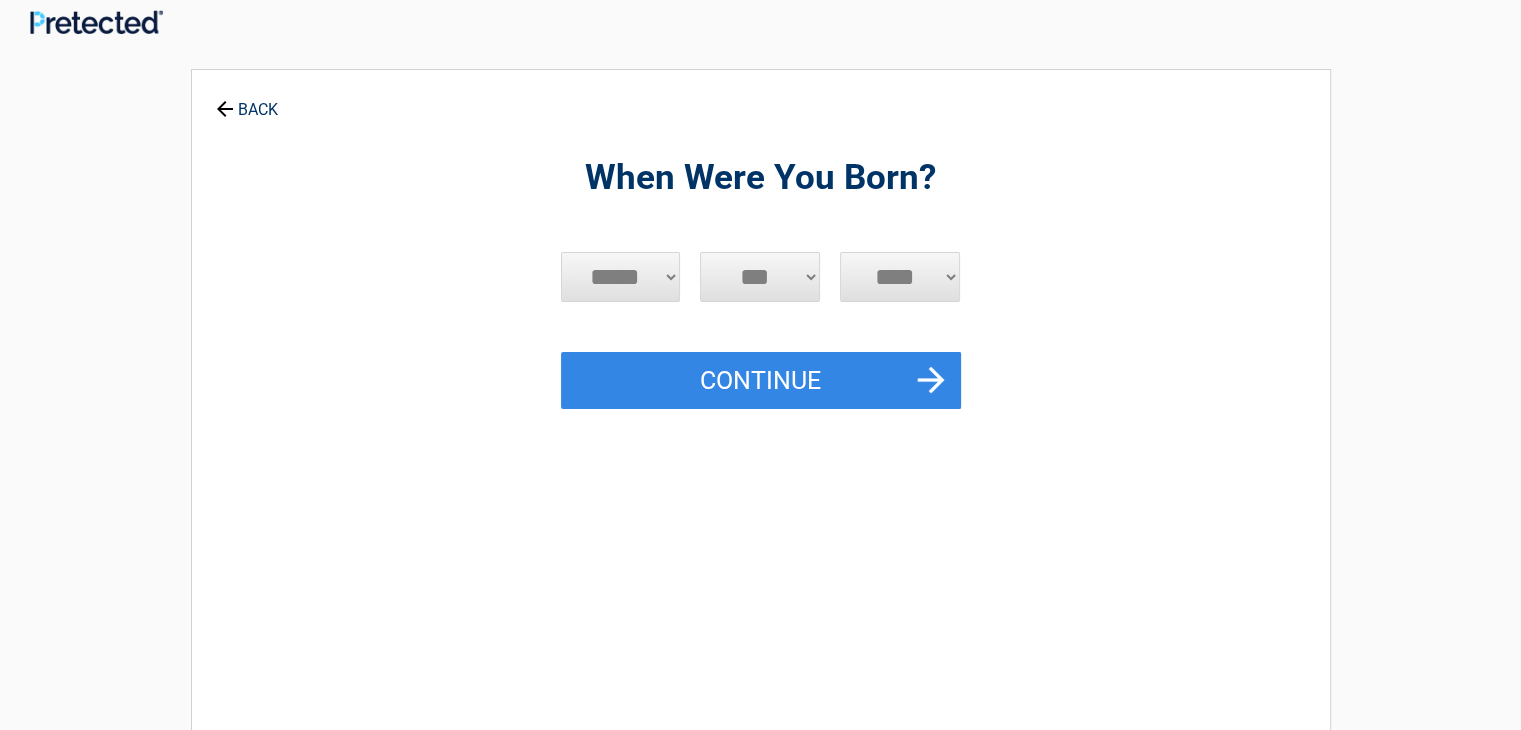 scroll, scrollTop: 0, scrollLeft: 0, axis: both 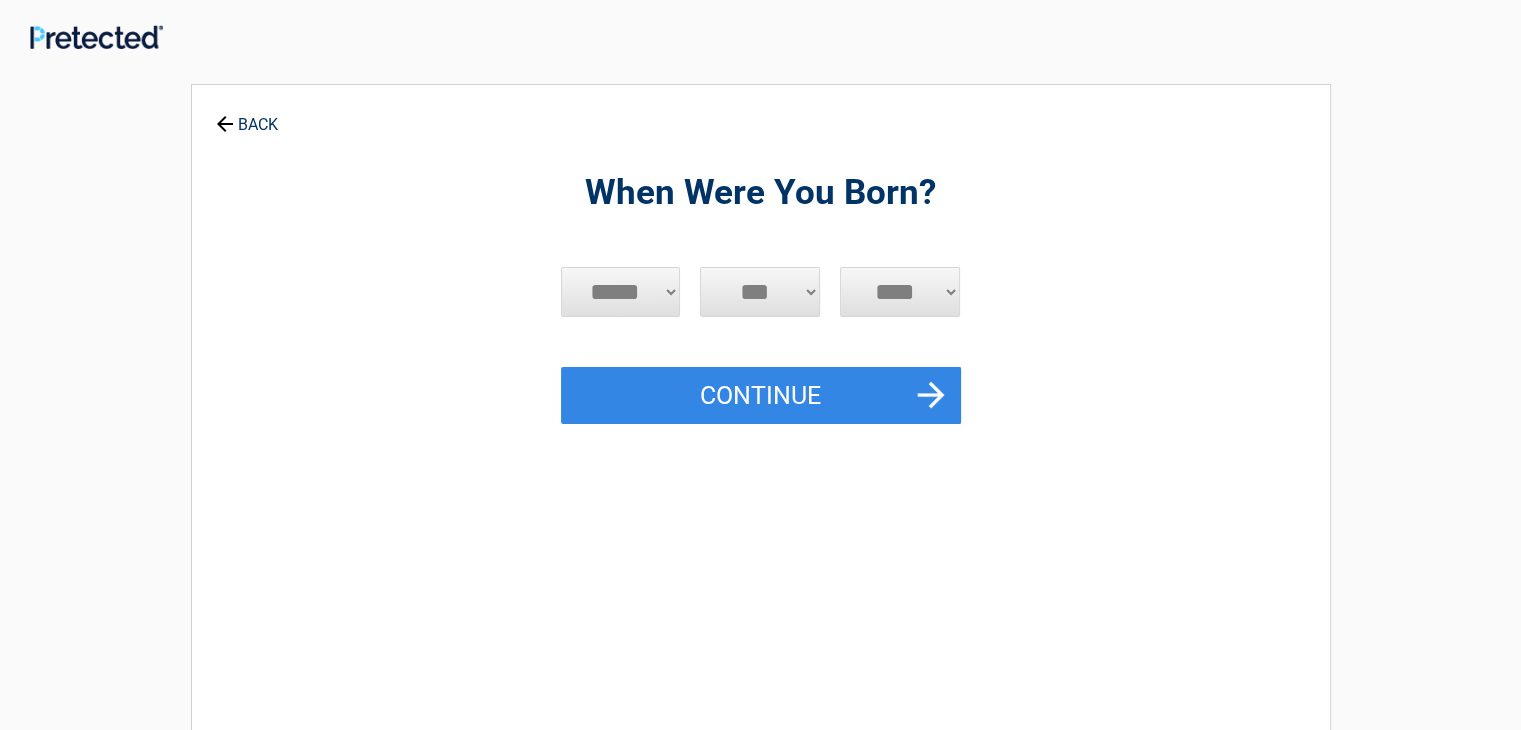 click on "*****
***
***
***
***
***
***
***
***
***
***
***
***" at bounding box center [621, 292] 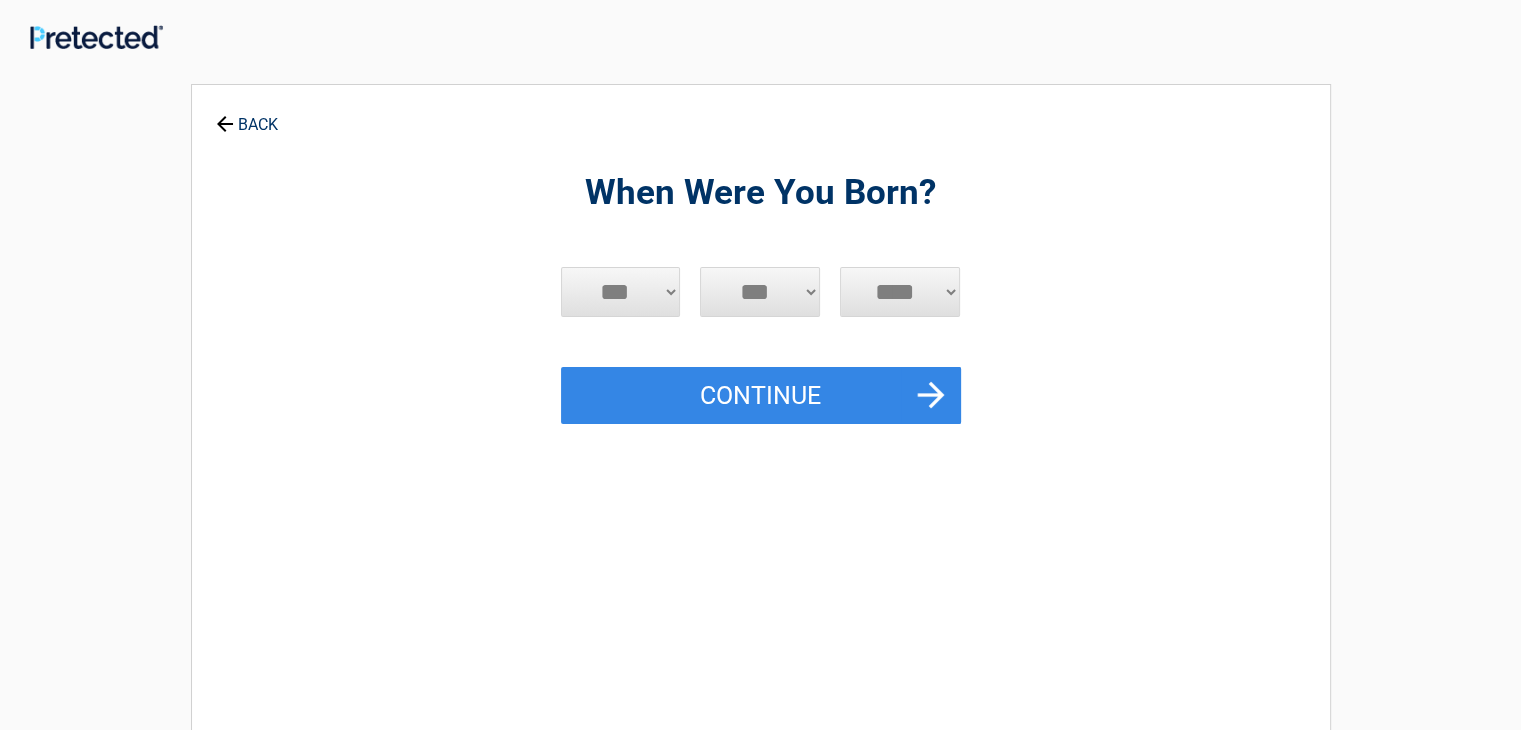 click on "*****
***
***
***
***
***
***
***
***
***
***
***
***" at bounding box center [621, 292] 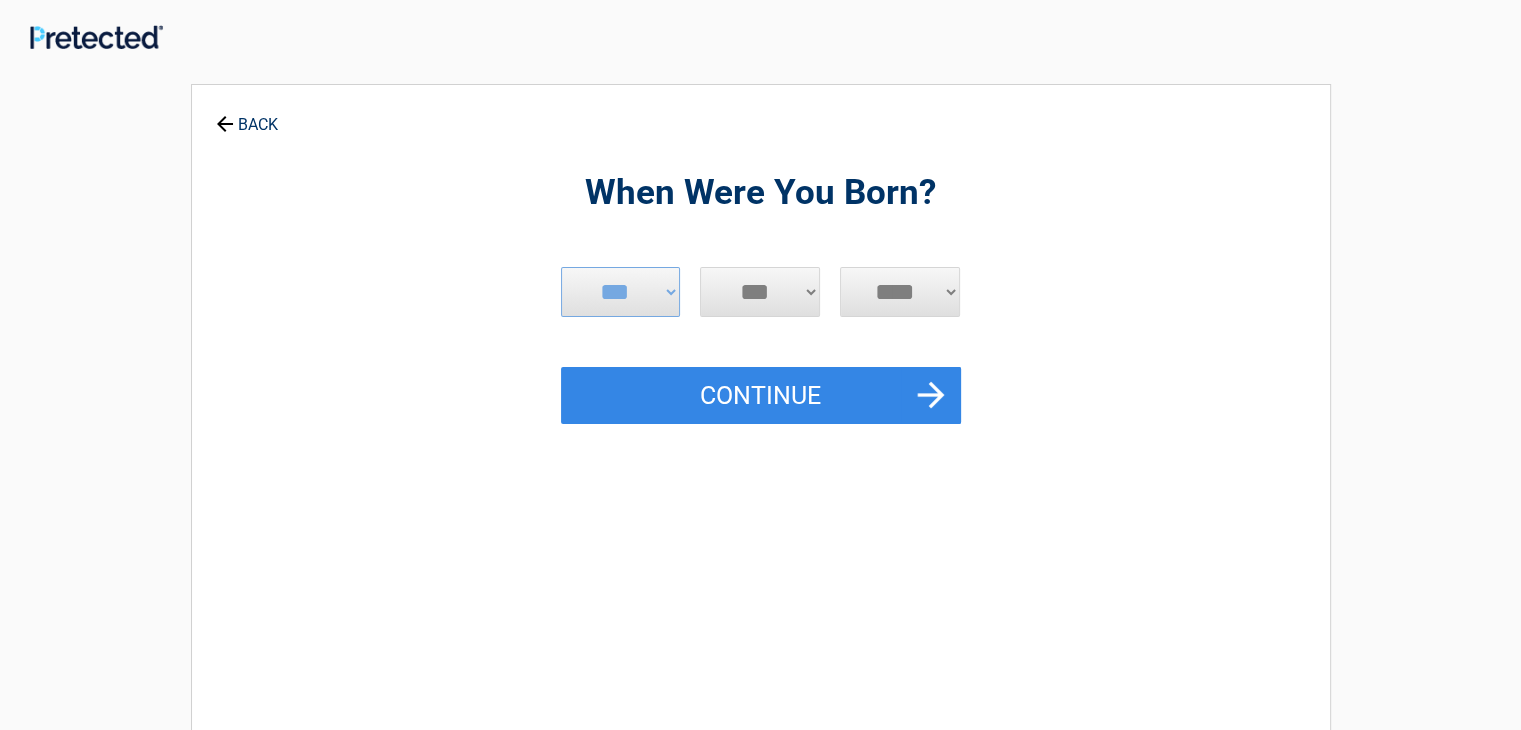 click on "*** * * * * * * * * * ** ** ** ** ** ** ** ** ** ** ** ** ** ** ** ** ** ** ** ** ** **" at bounding box center (760, 292) 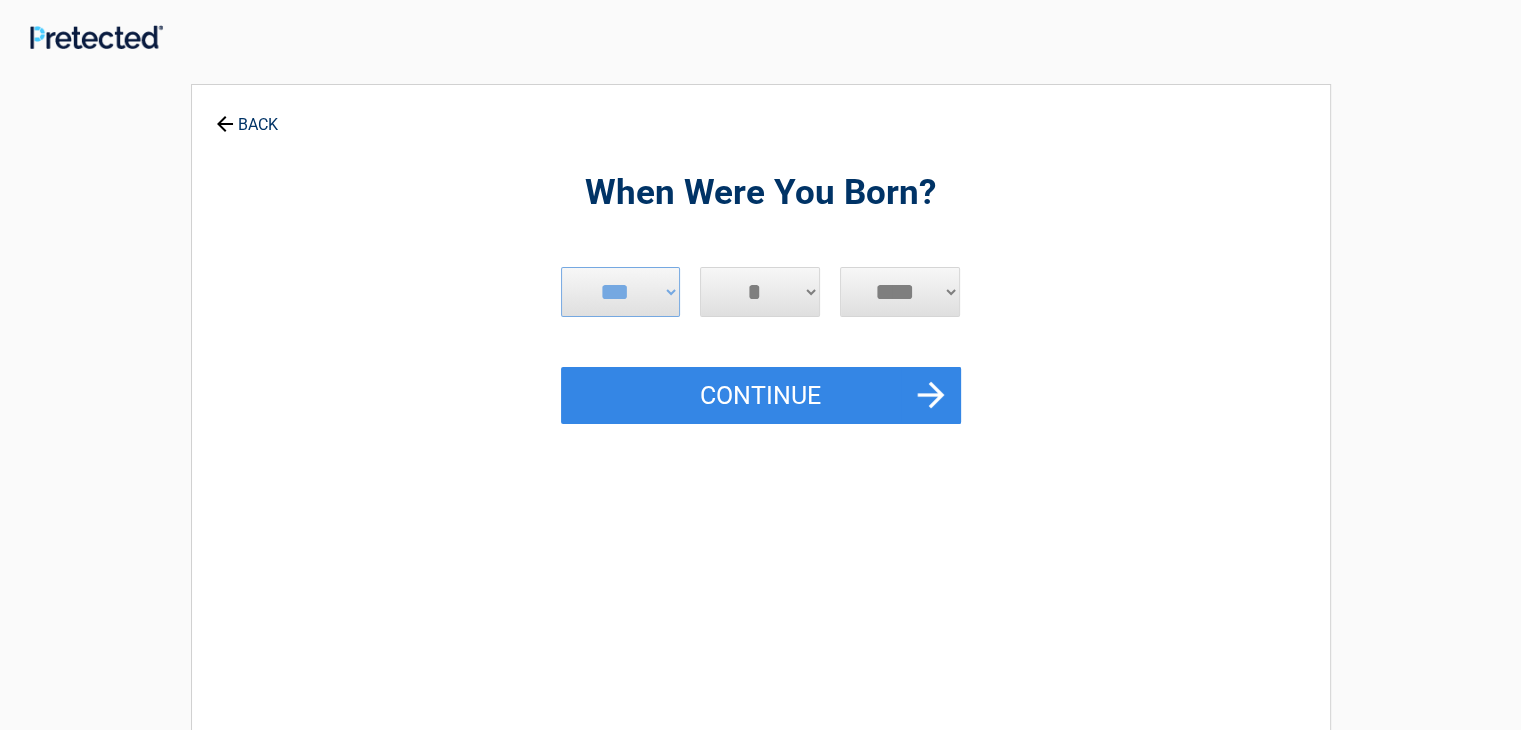 click on "*** * * * * * * * * * ** ** ** ** ** ** ** ** ** ** ** ** ** ** ** ** ** ** ** ** ** **" at bounding box center (760, 292) 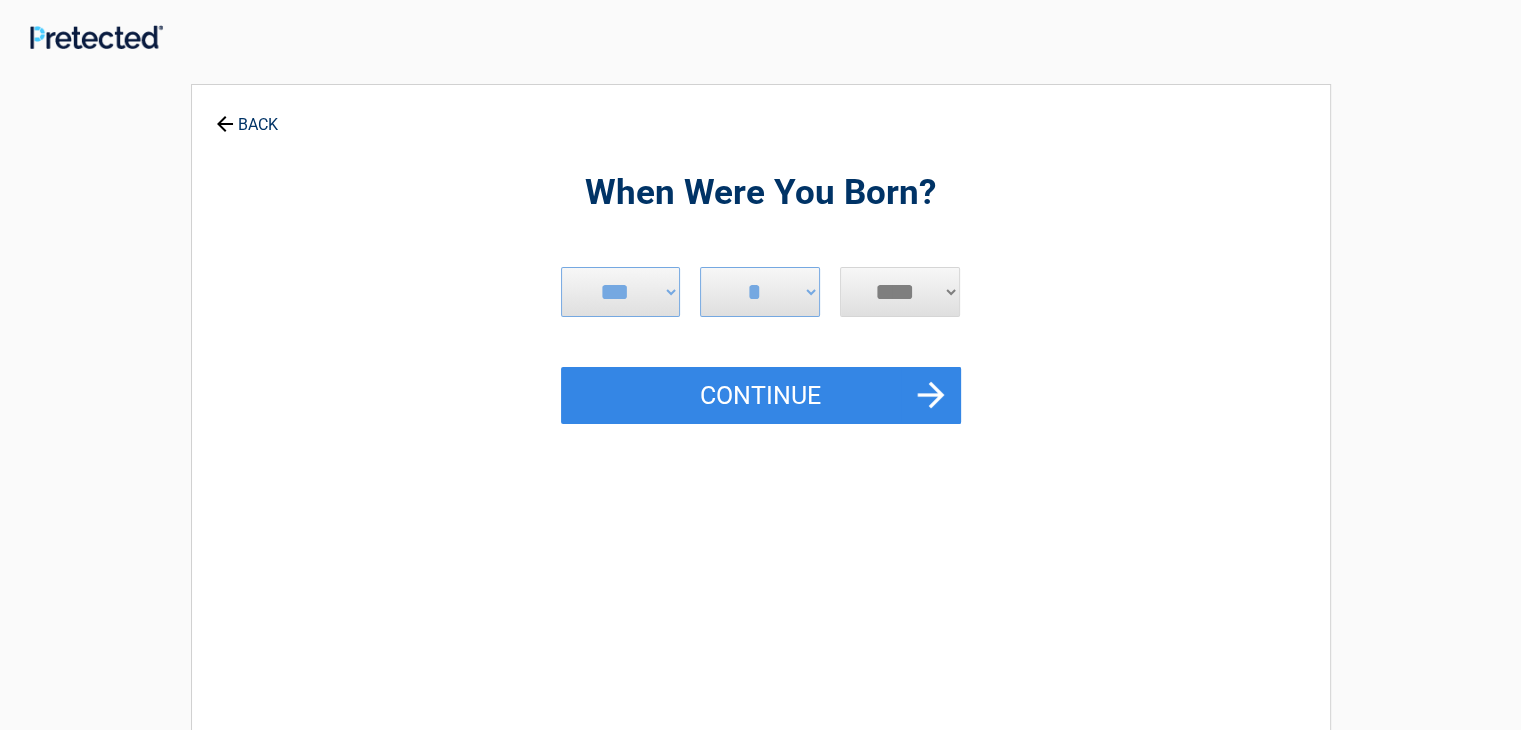 click on "****
****
****
****
****
****
****
****
****
****
****
****
****
****
****
****
****
****
****
****
****
****
****
****
****
****
****
****
****
****
****
****
****
****
****
****
****
****
****
****
****
****
****
****
****
****
****
****
****
****
****
****
****
****
****
****
****
****
****
****
****
****
****
****" at bounding box center (900, 292) 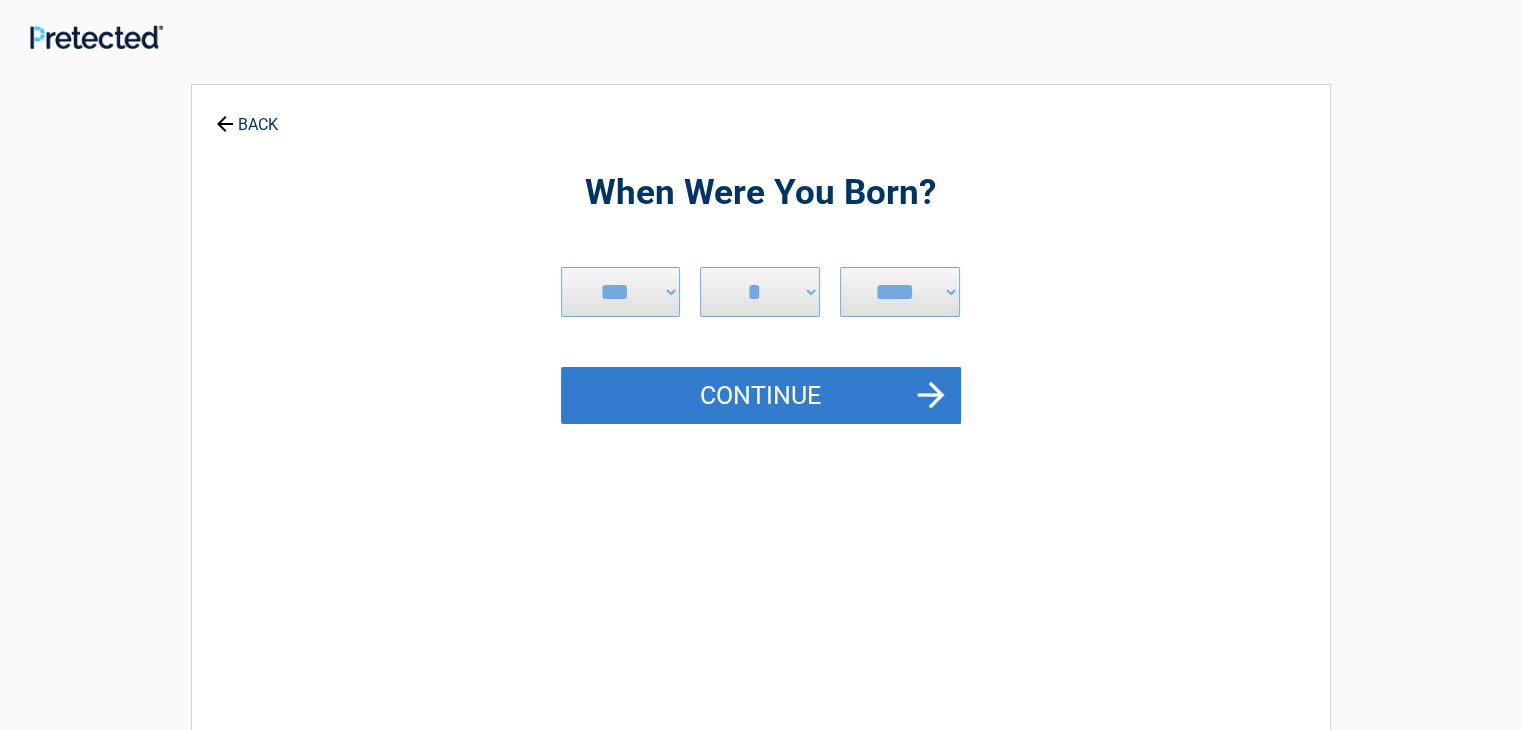 click on "Continue" at bounding box center [761, 396] 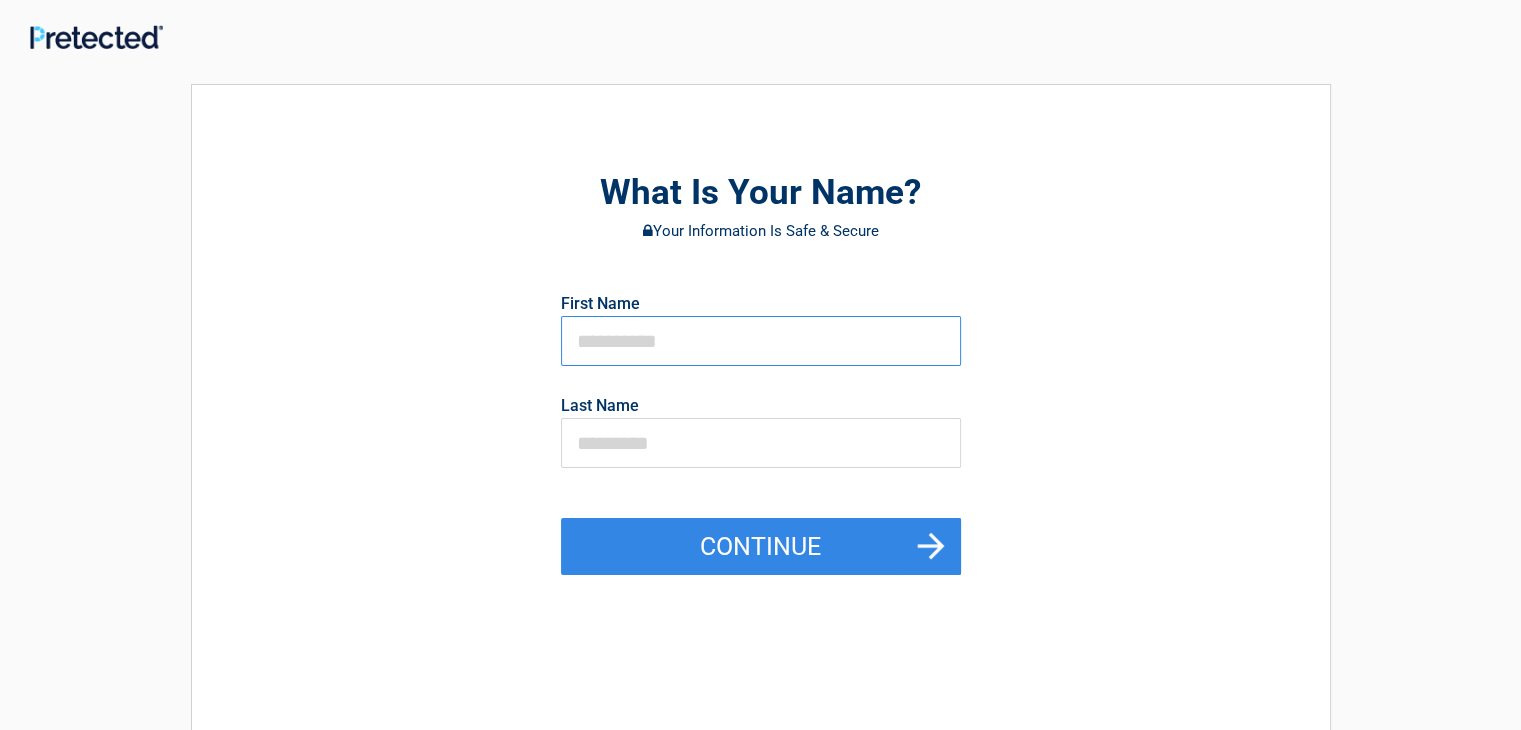 click at bounding box center [761, 341] 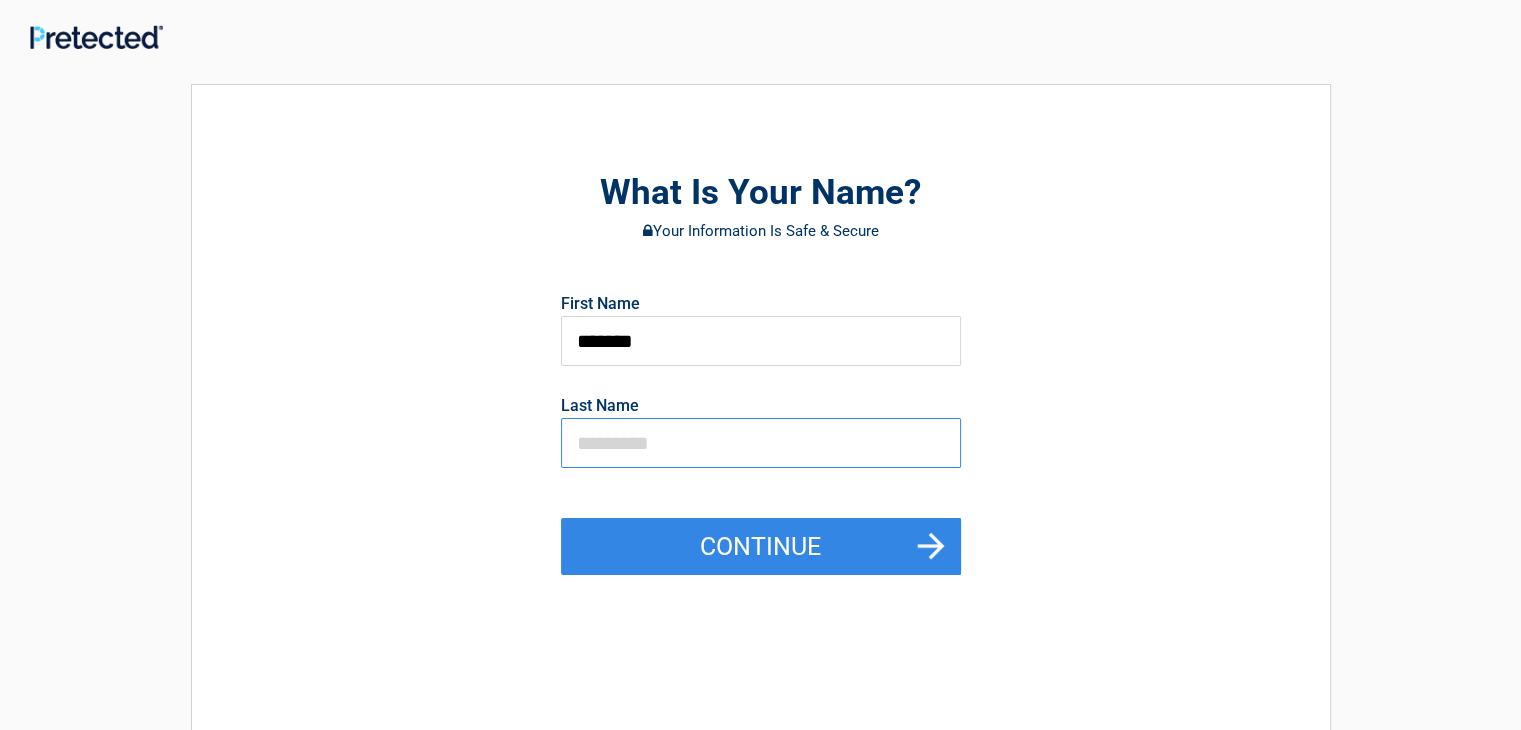 click at bounding box center [761, 443] 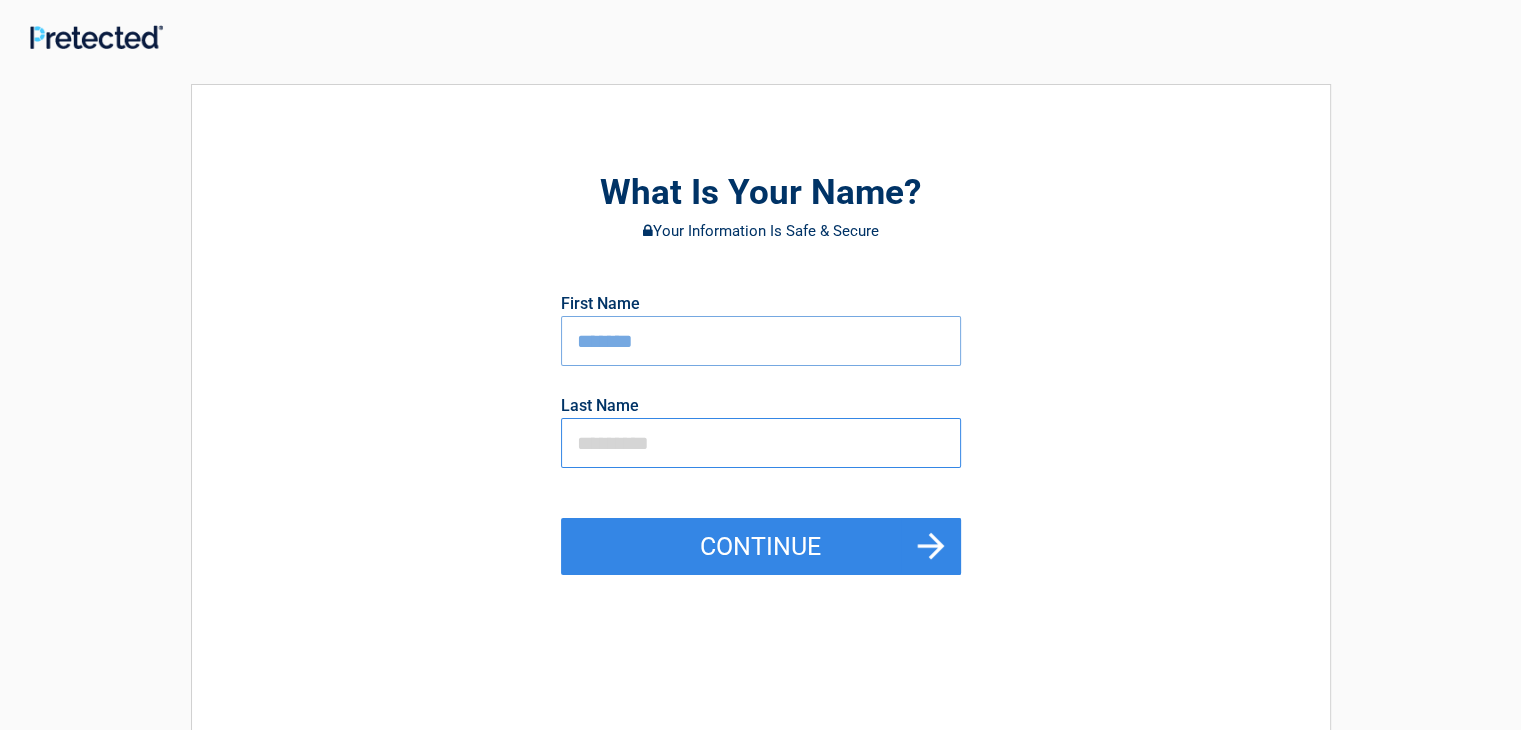 type on "*********" 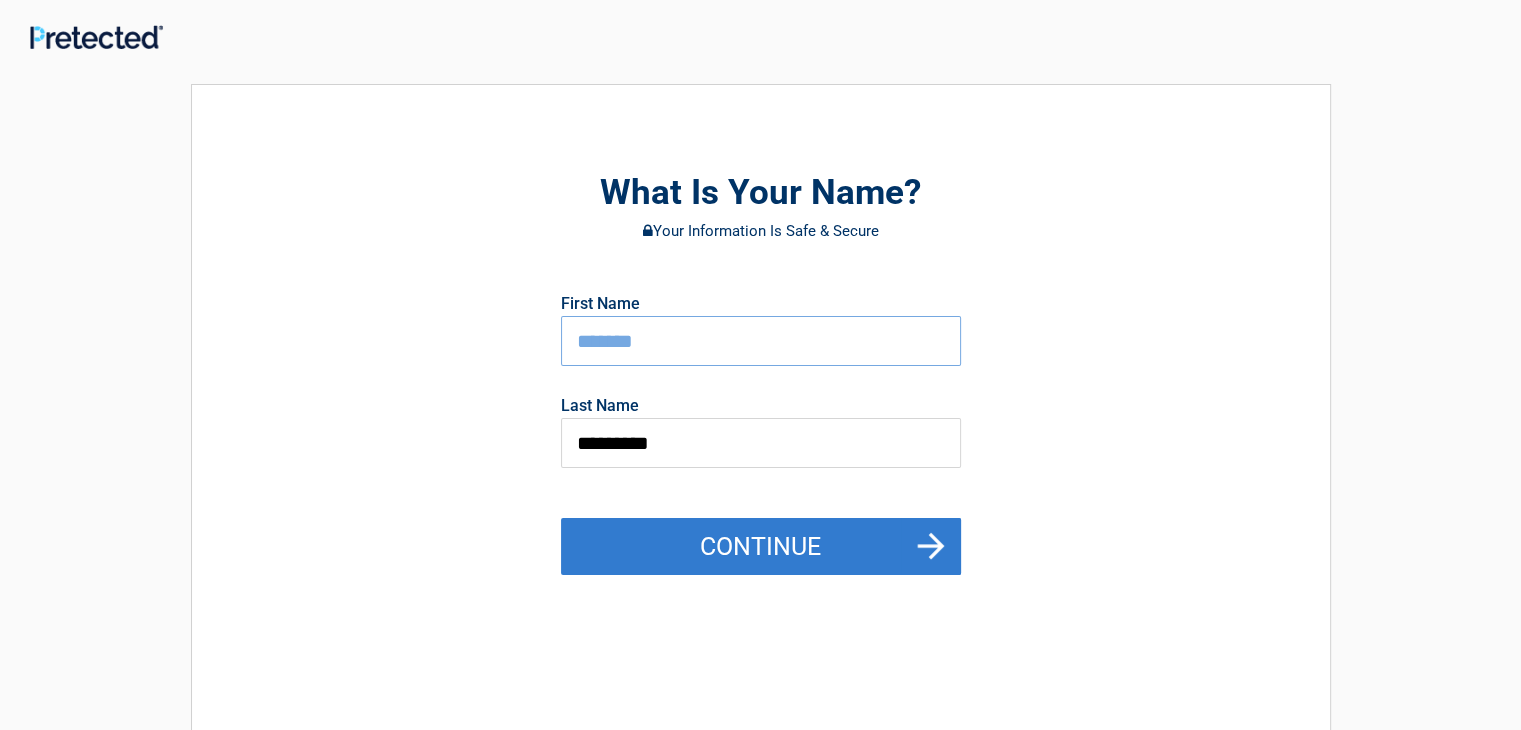click on "Continue" at bounding box center (761, 547) 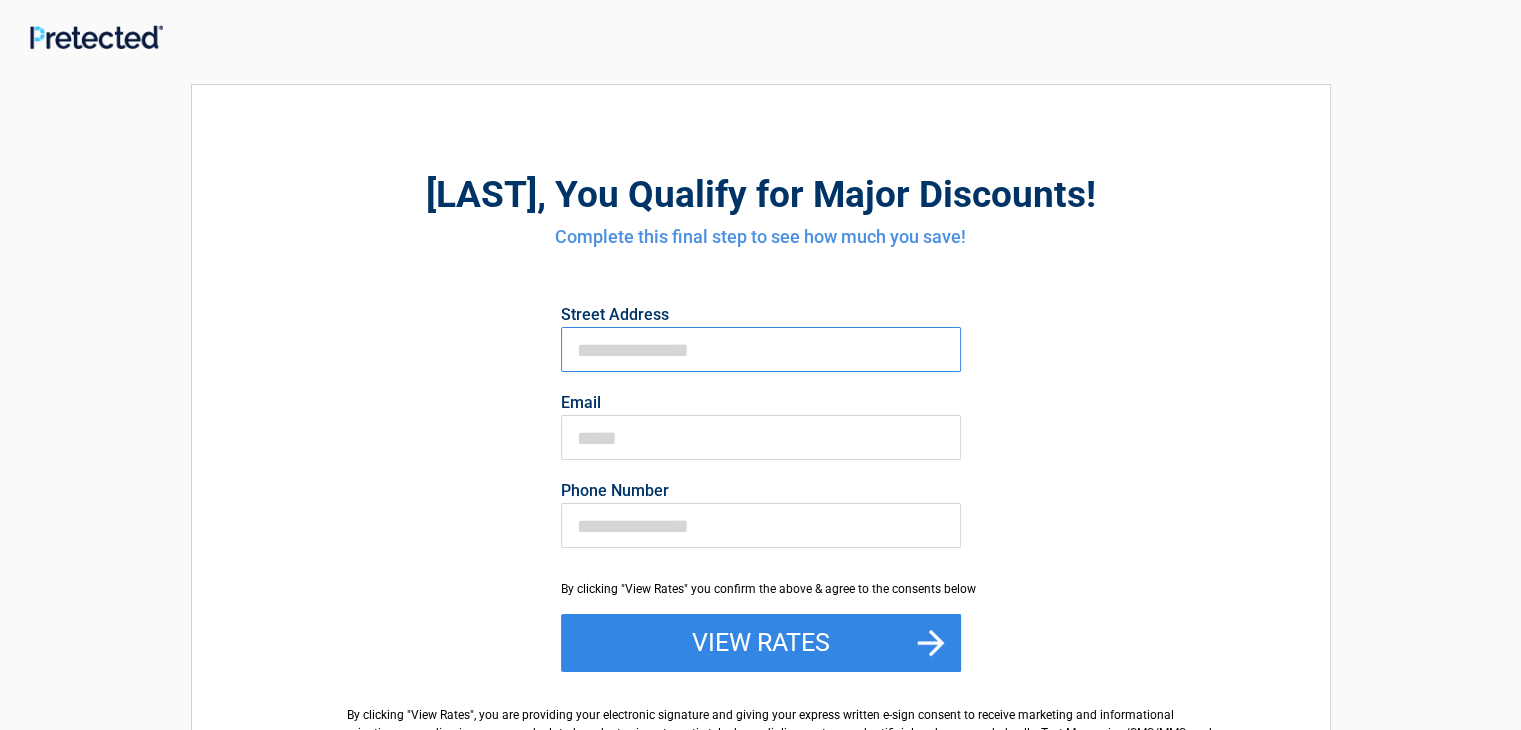 click on "First Name" at bounding box center [761, 349] 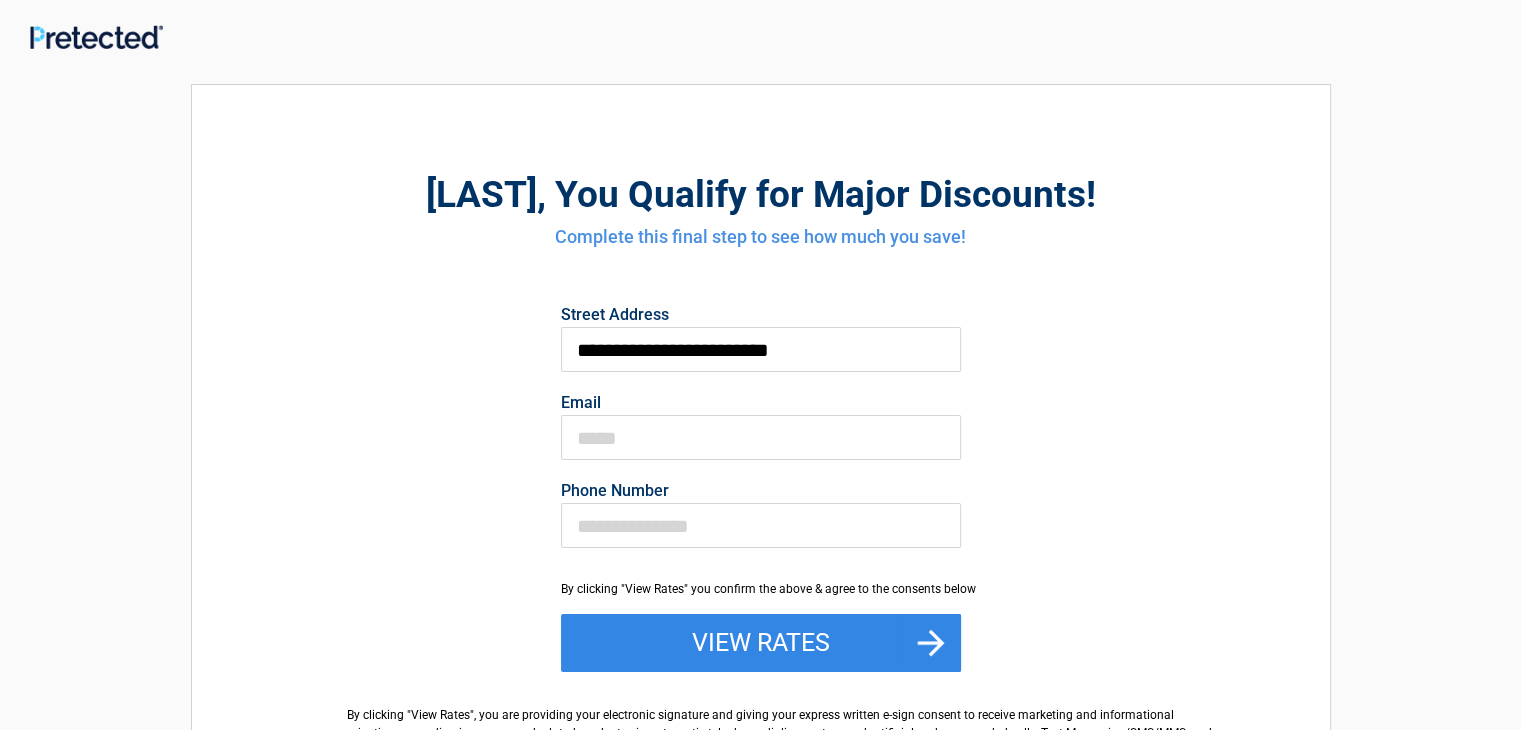 type on "**********" 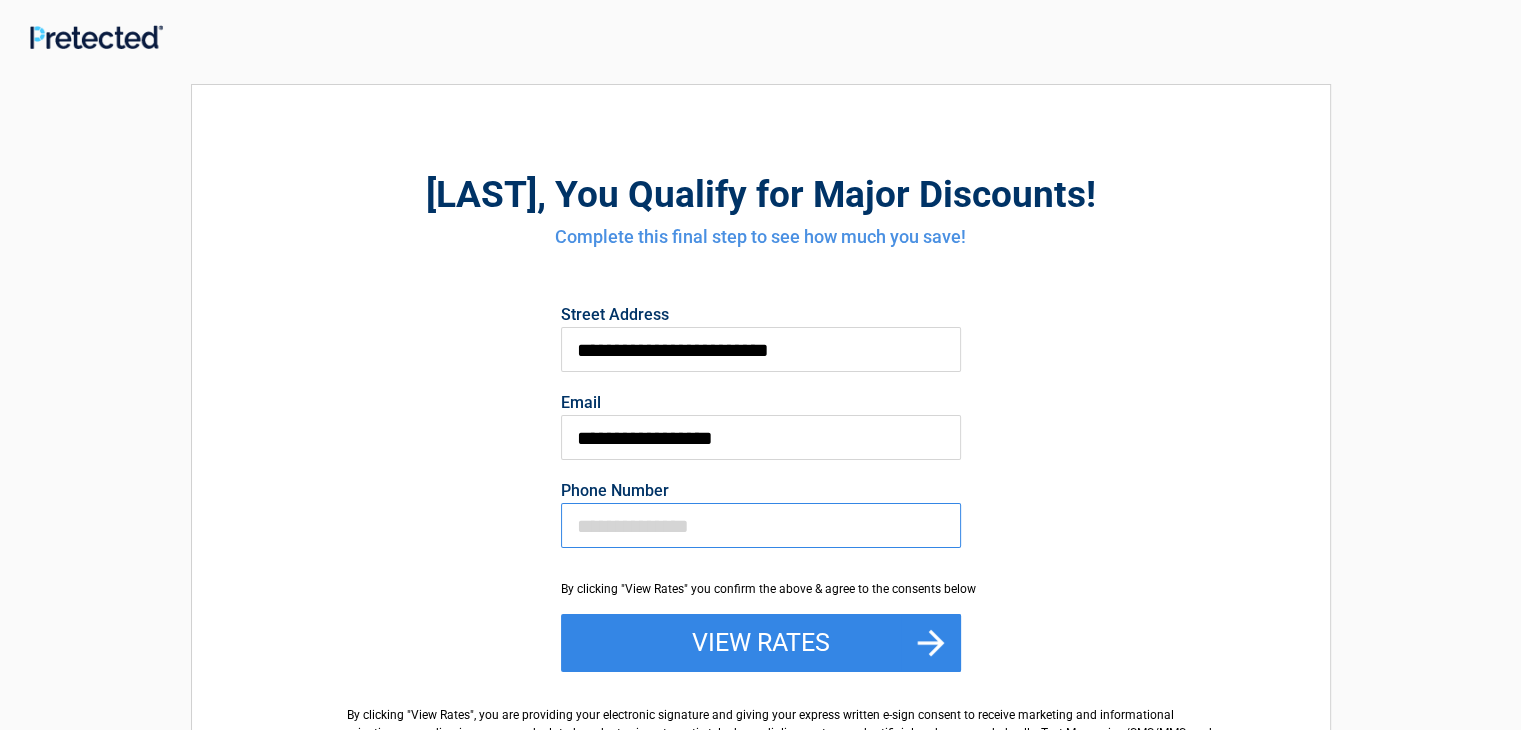 type on "**********" 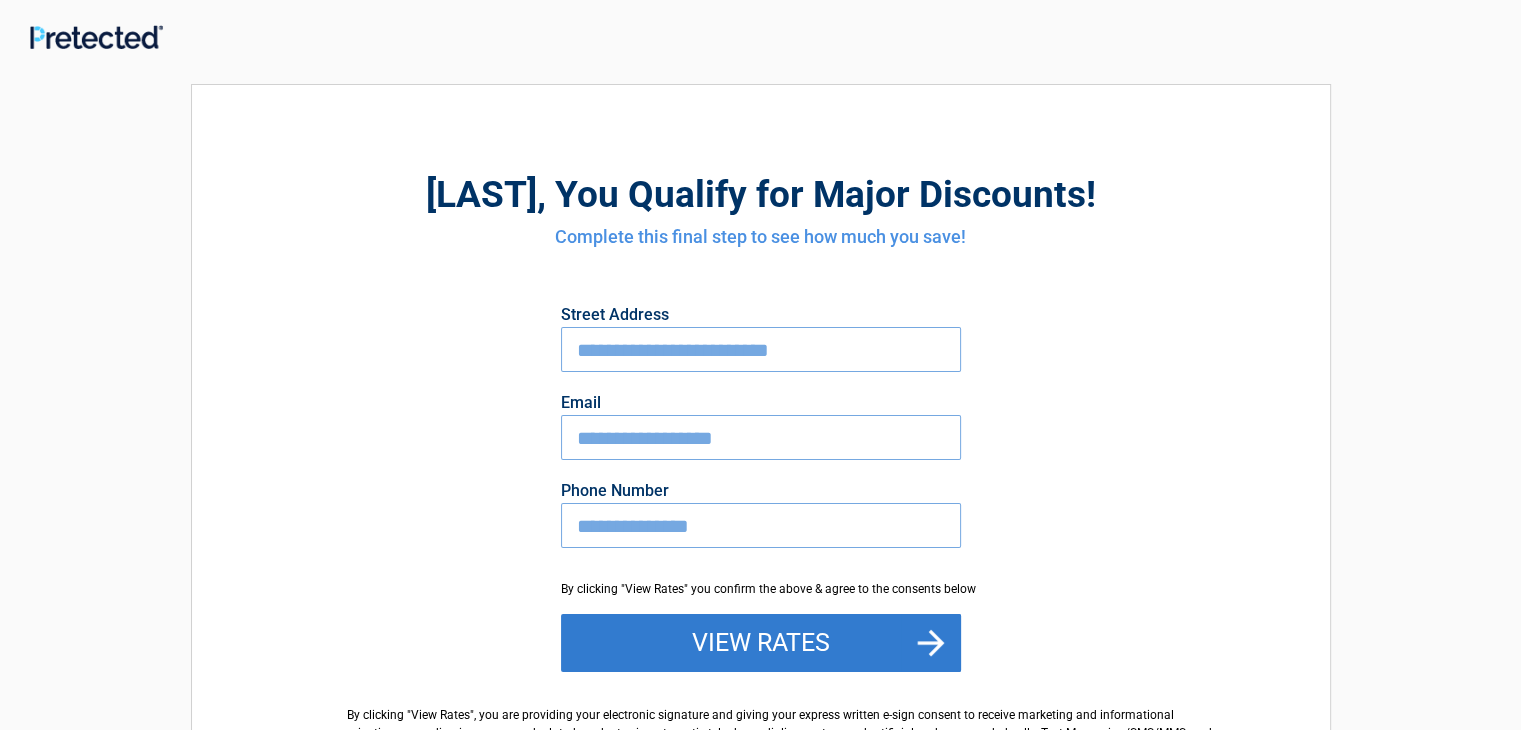 click on "View Rates" at bounding box center [761, 643] 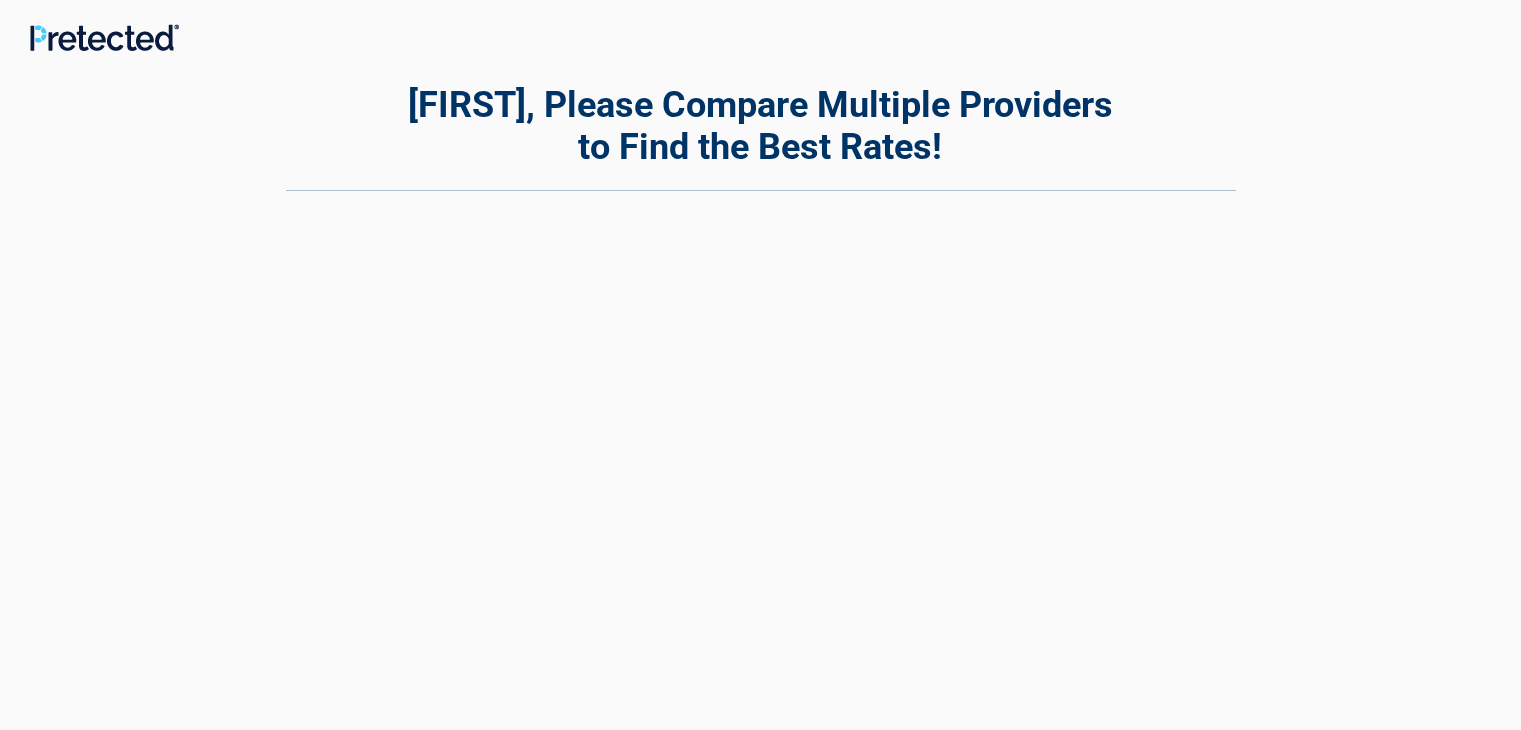 scroll, scrollTop: 0, scrollLeft: 0, axis: both 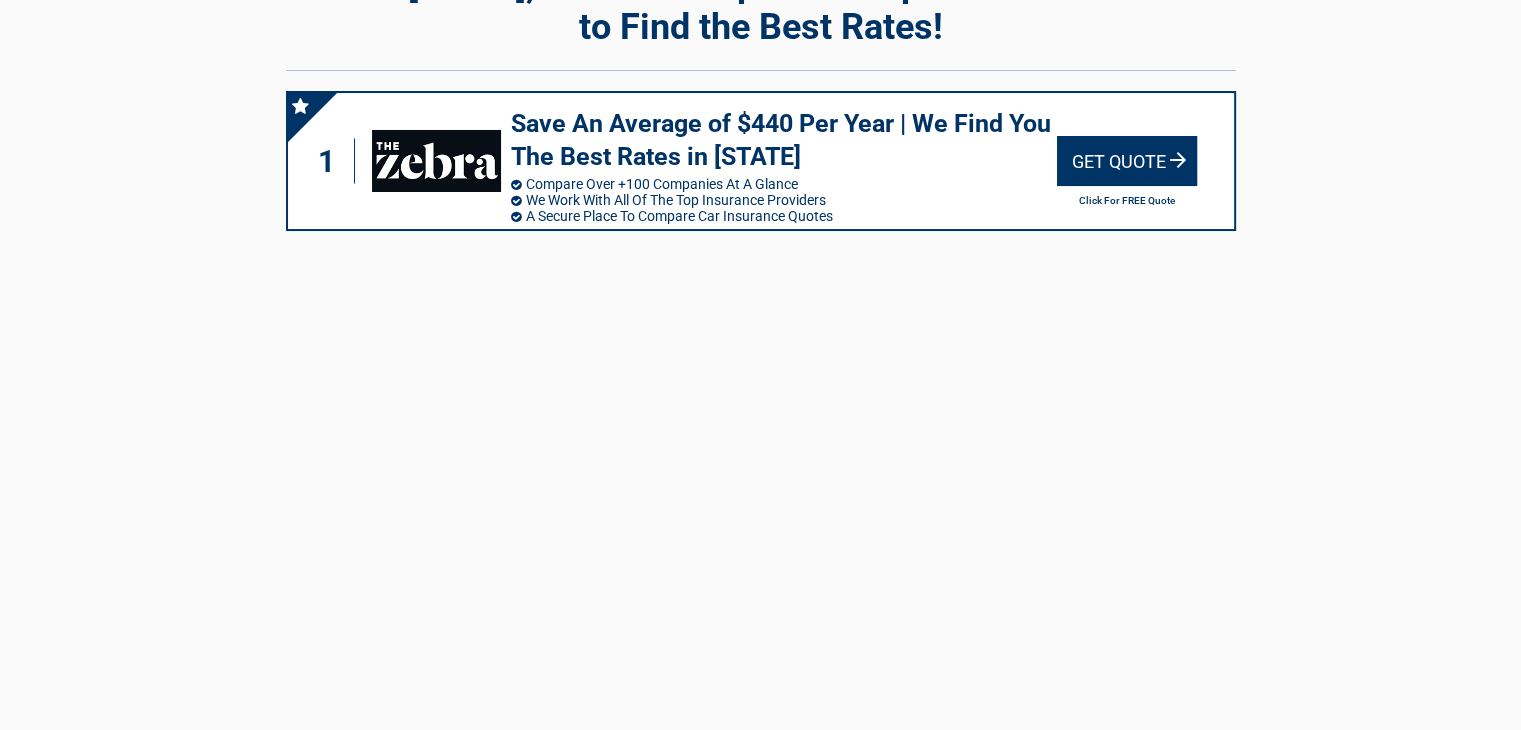 click on "Get Quote" at bounding box center [1127, 161] 